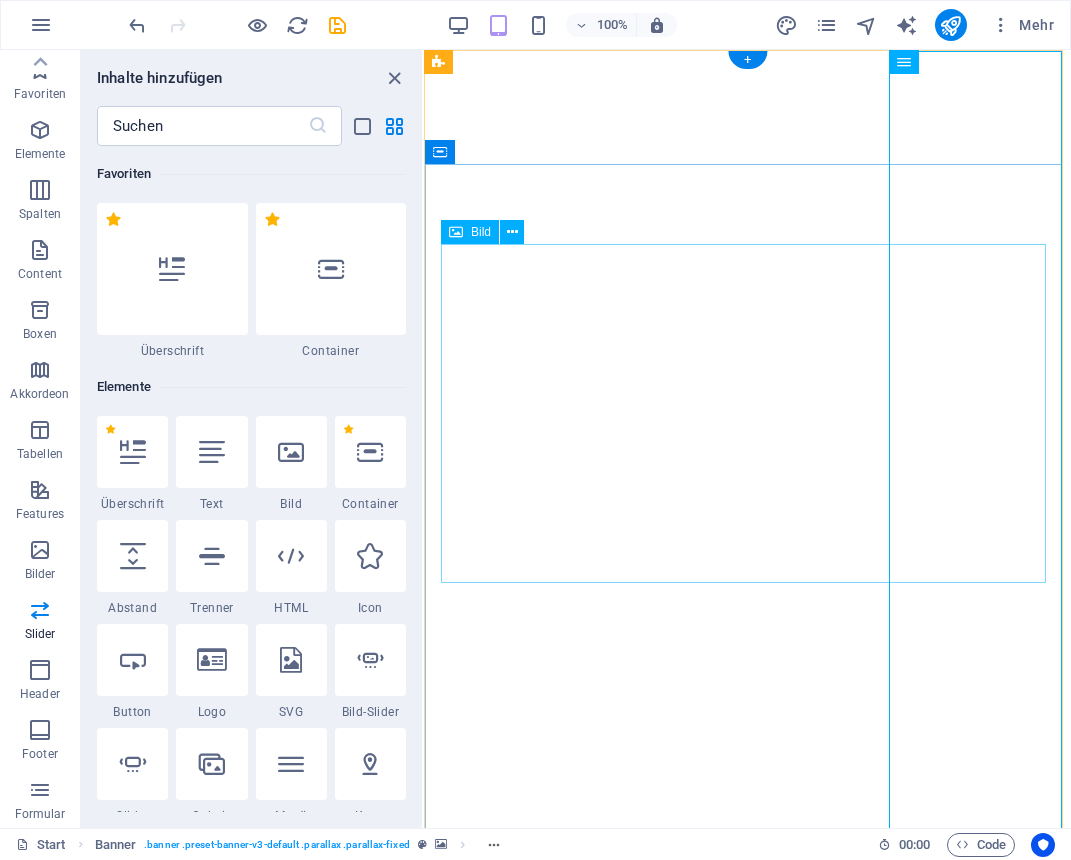 scroll, scrollTop: 0, scrollLeft: 0, axis: both 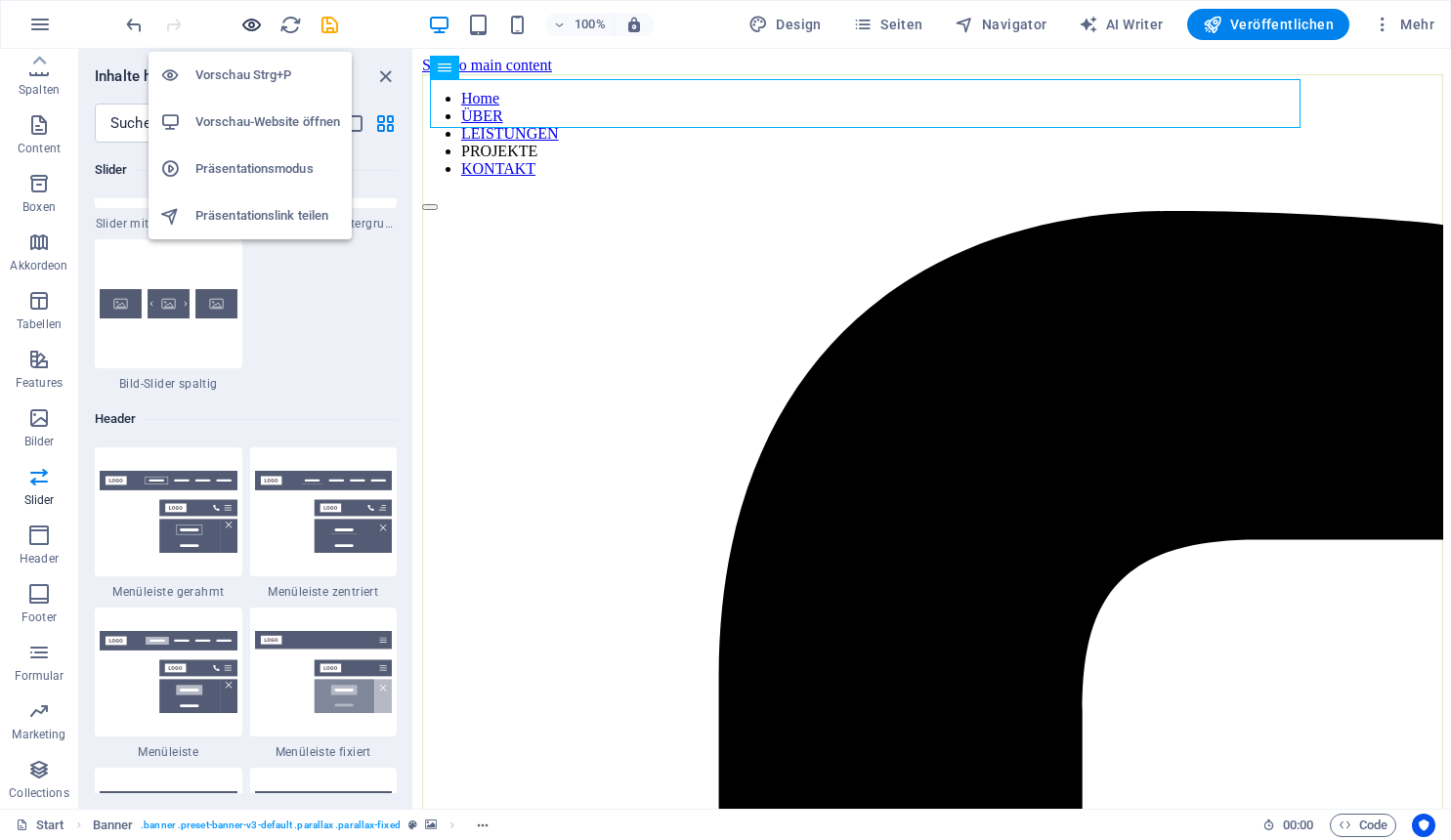 click at bounding box center [251, 24] 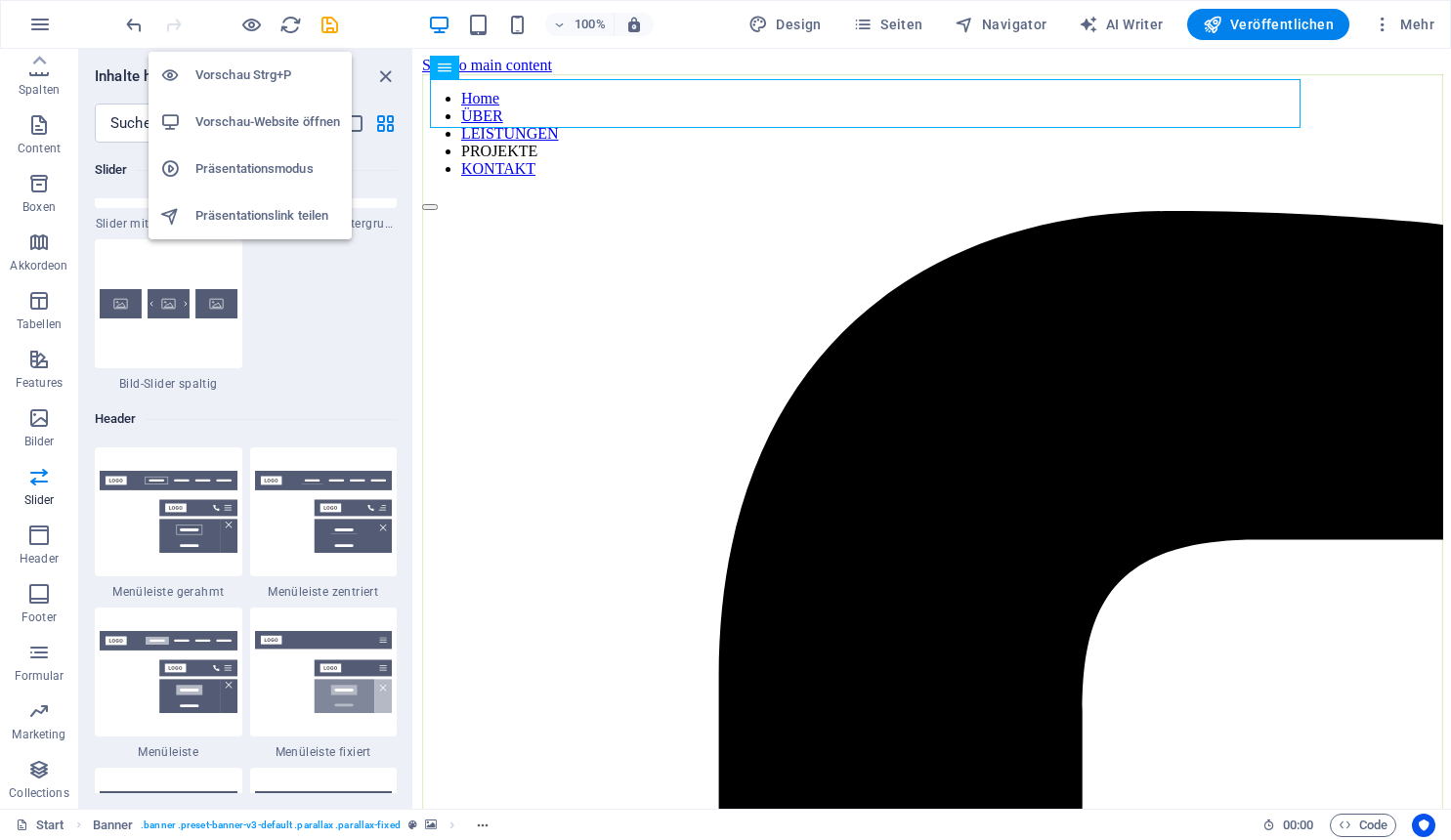 click on "Vorschau-Website öffnen" at bounding box center (268, 122) 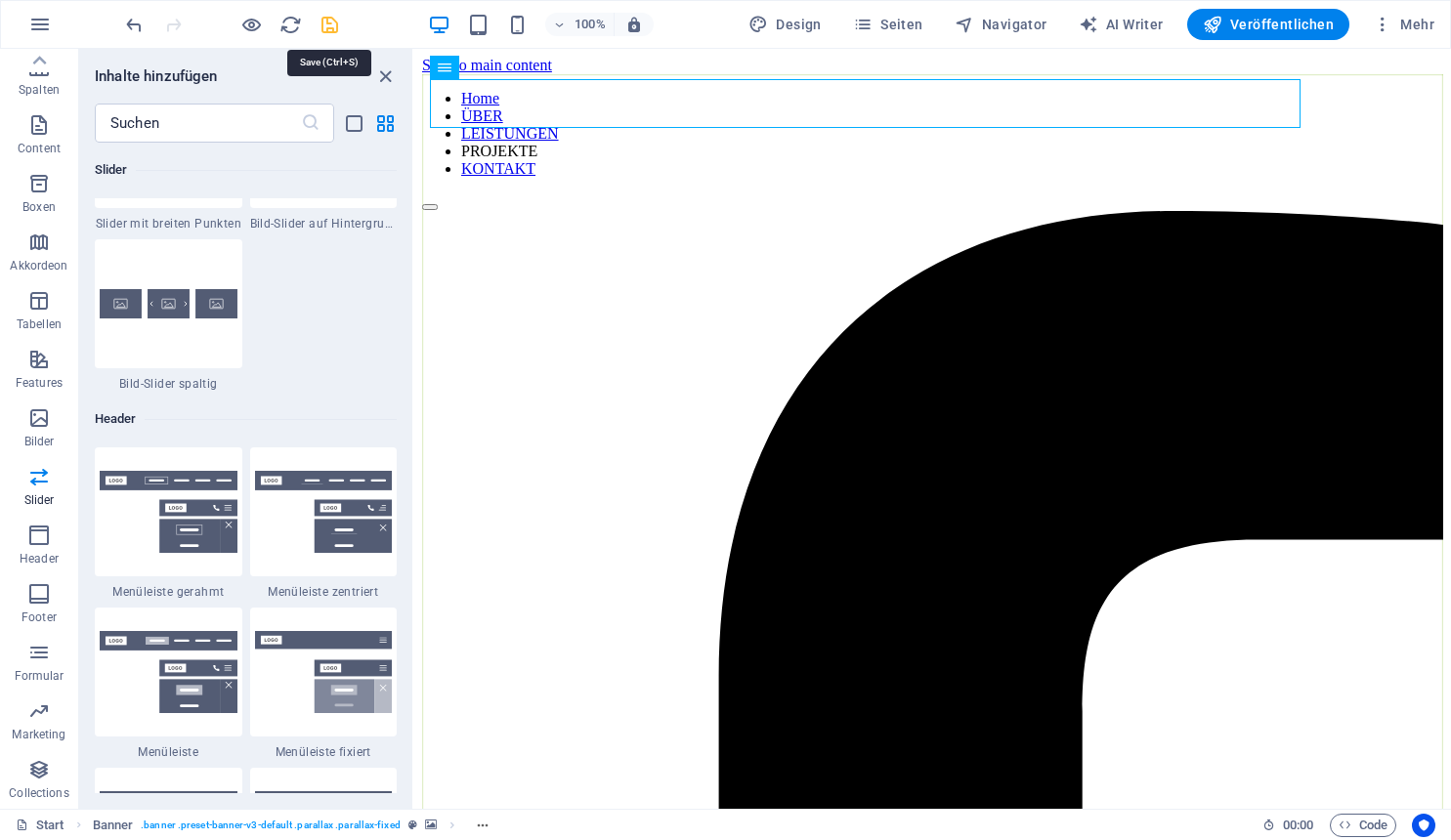 click at bounding box center (329, 24) 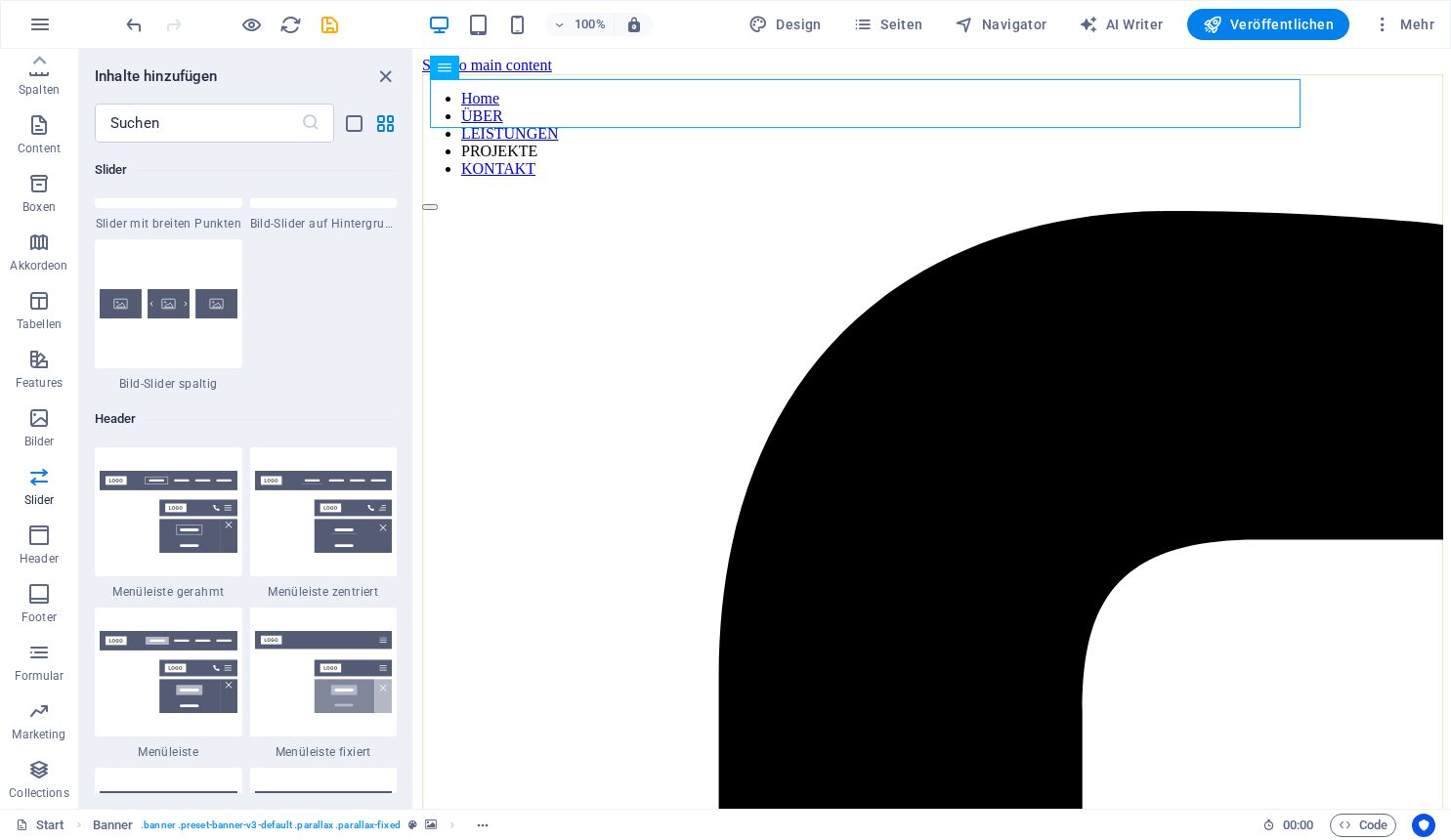 click at bounding box center (232, 24) 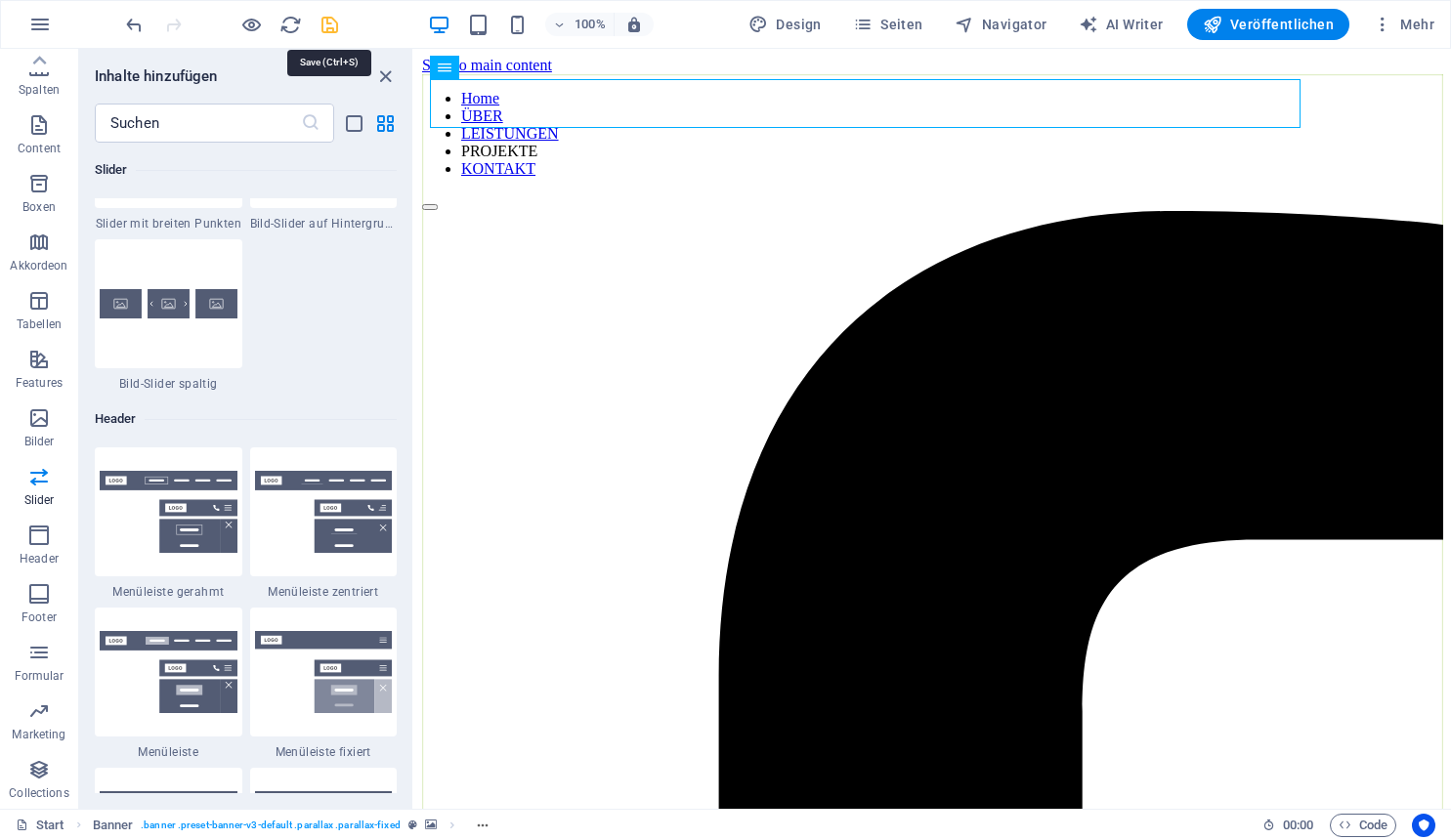 click at bounding box center (329, 24) 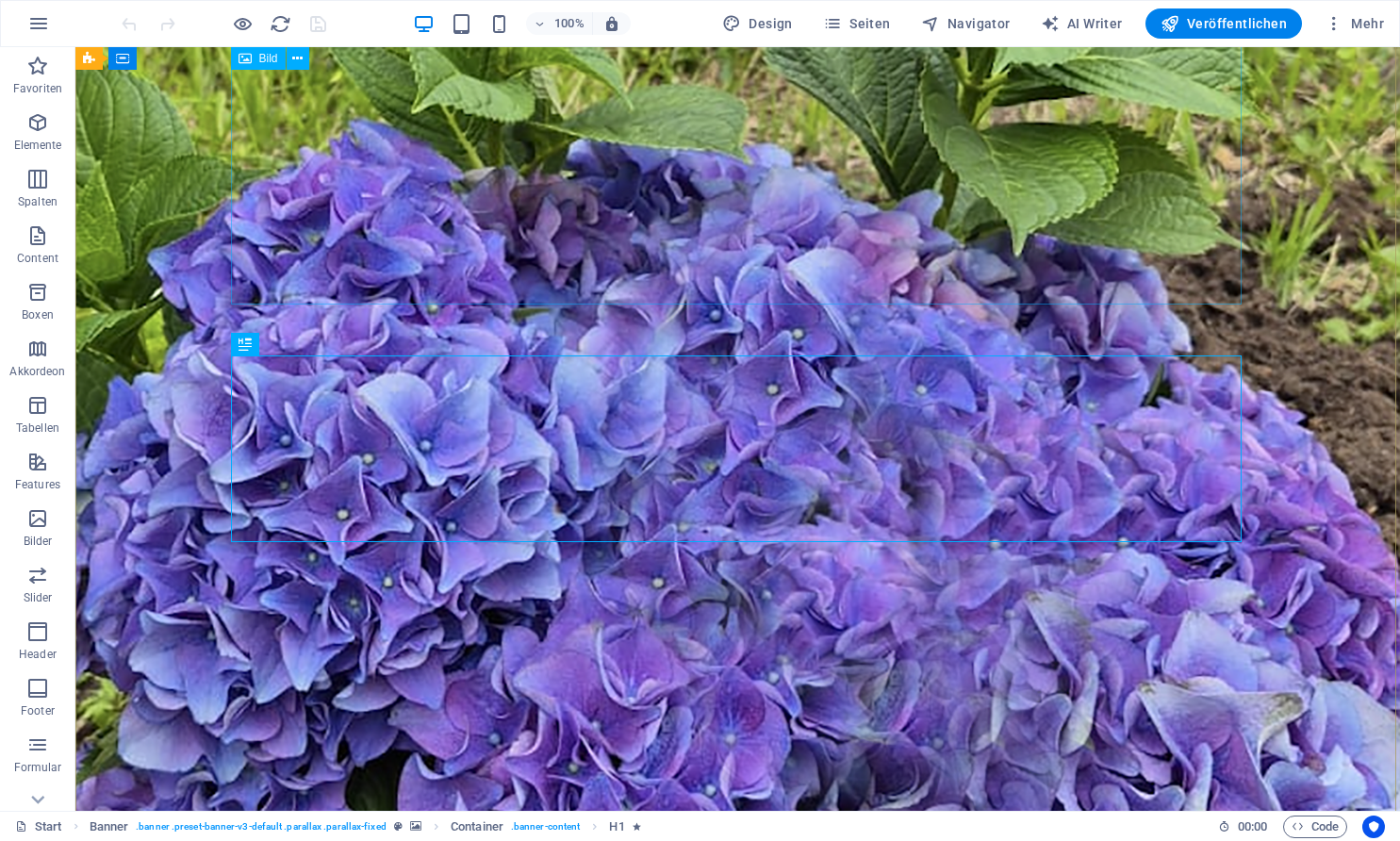 scroll, scrollTop: 490, scrollLeft: 0, axis: vertical 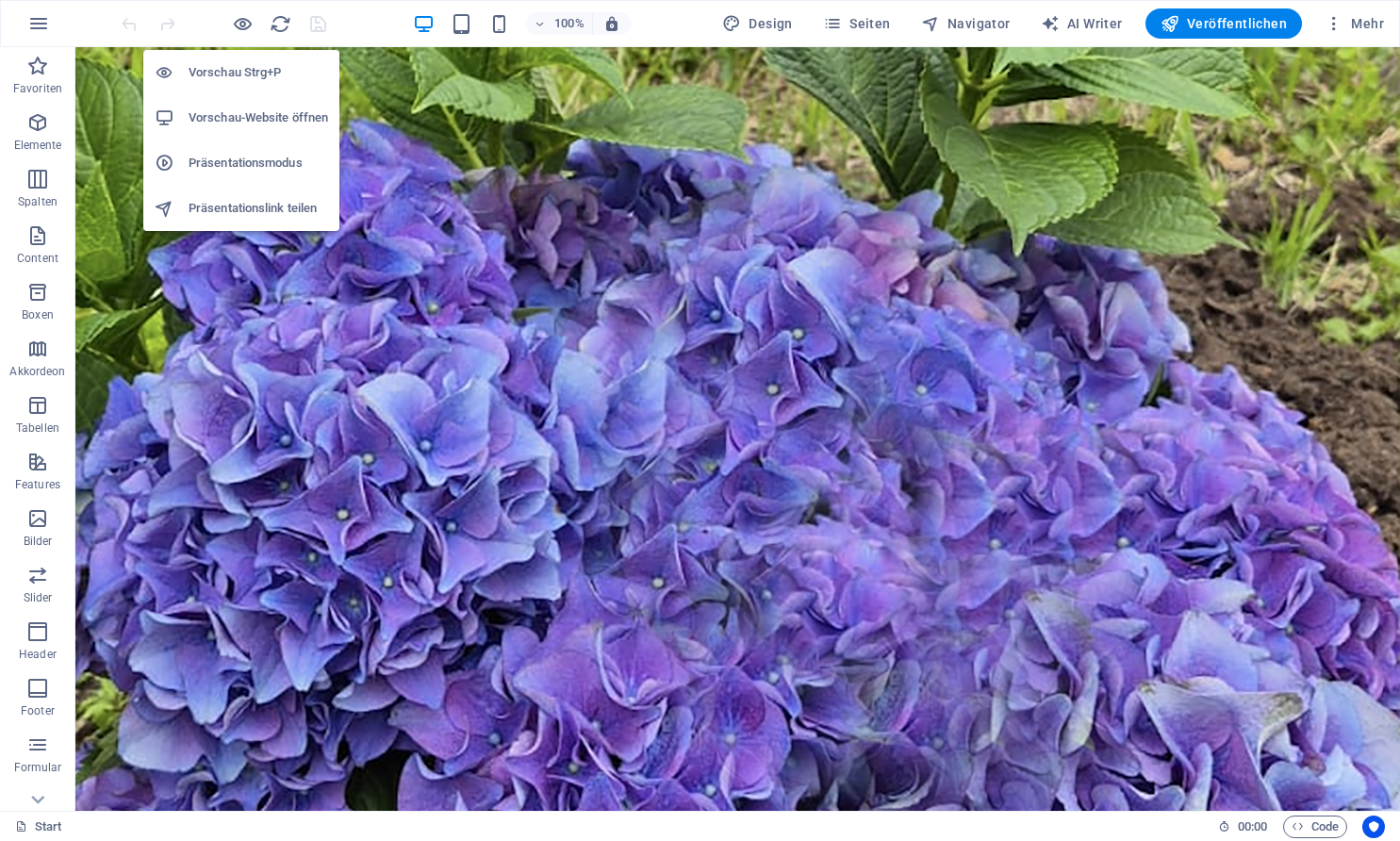 click on "Vorschau-Website öffnen" at bounding box center [258, 118] 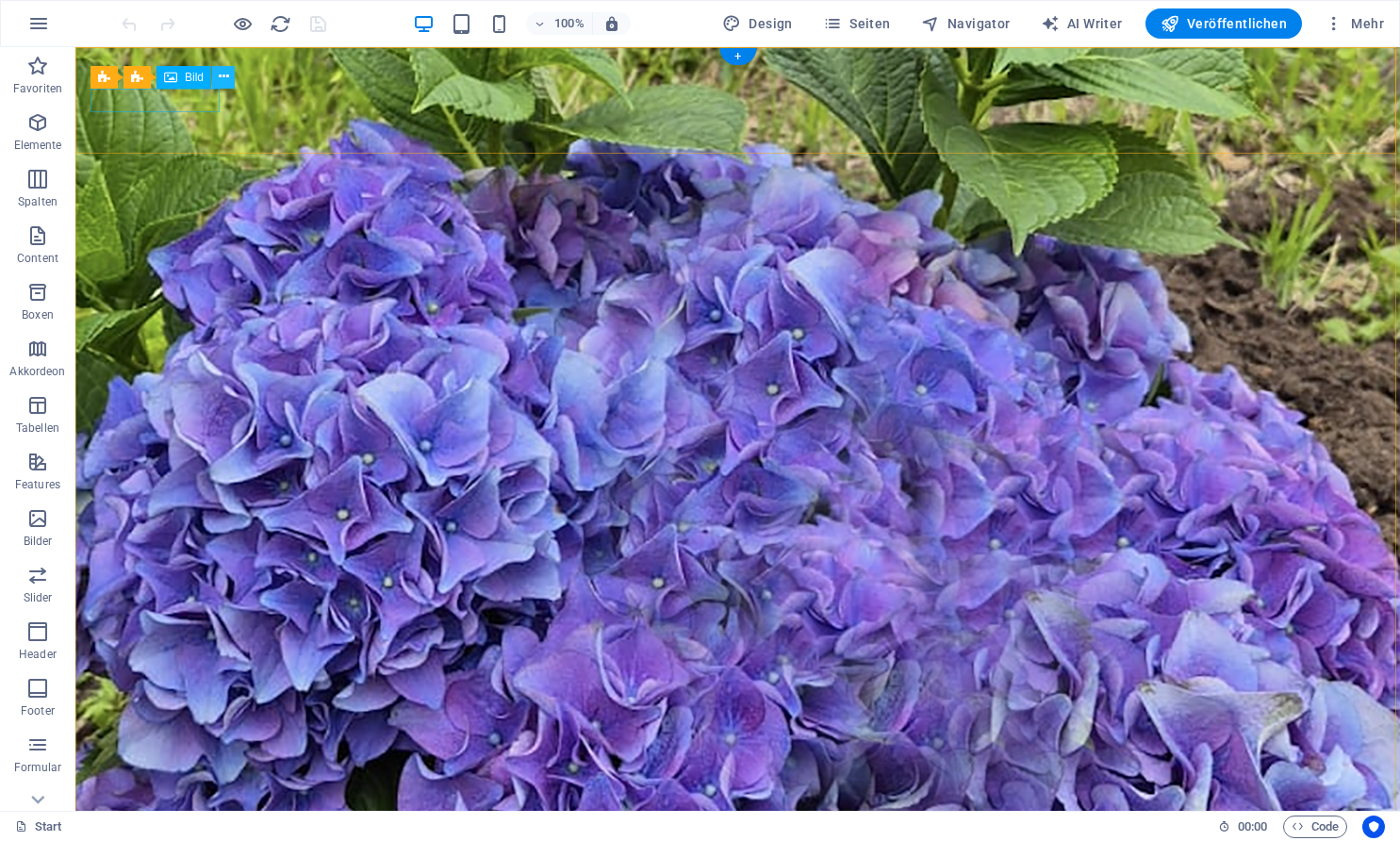 click at bounding box center (223, 76) 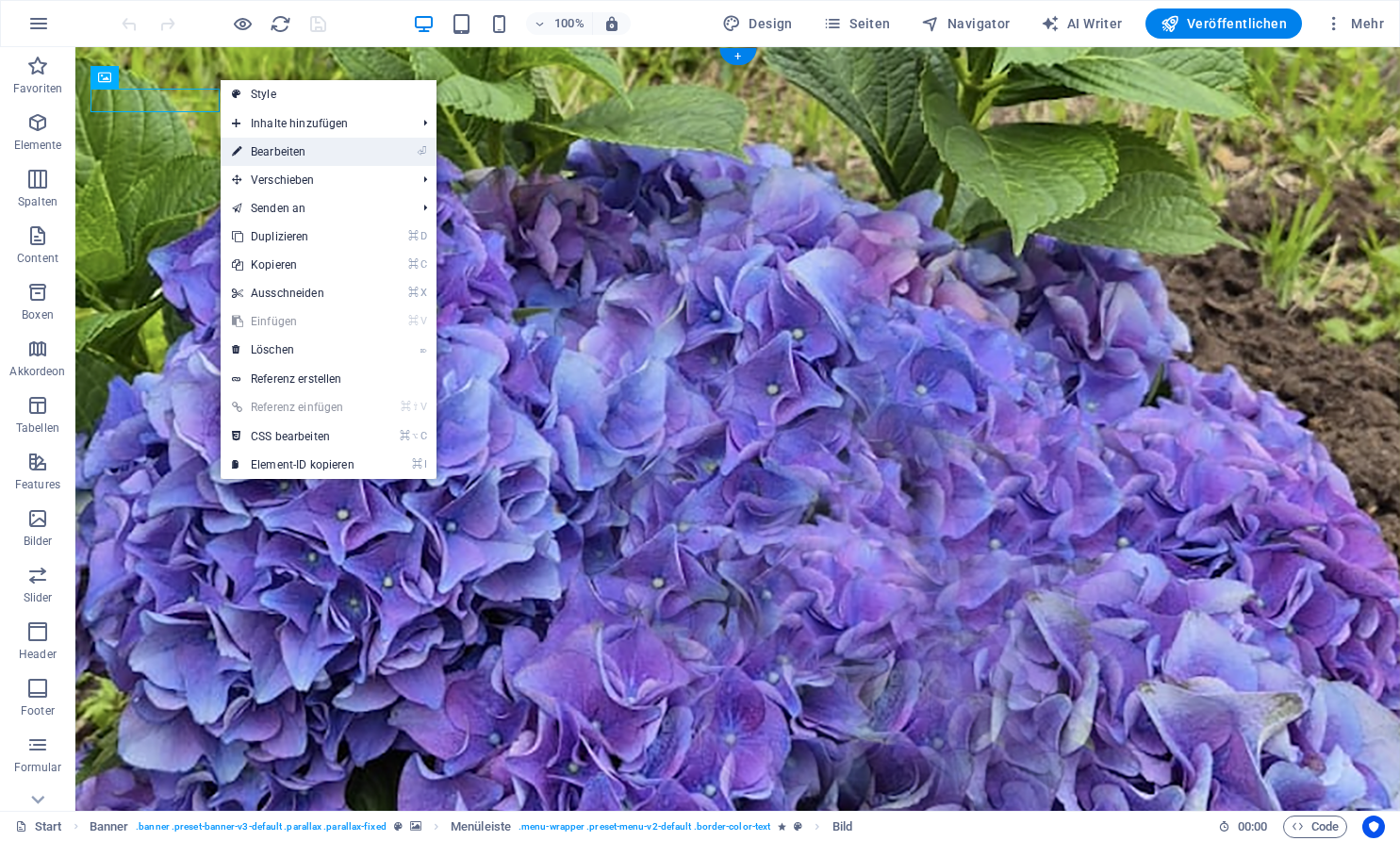 click on "⏎  Bearbeiten" at bounding box center (293, 152) 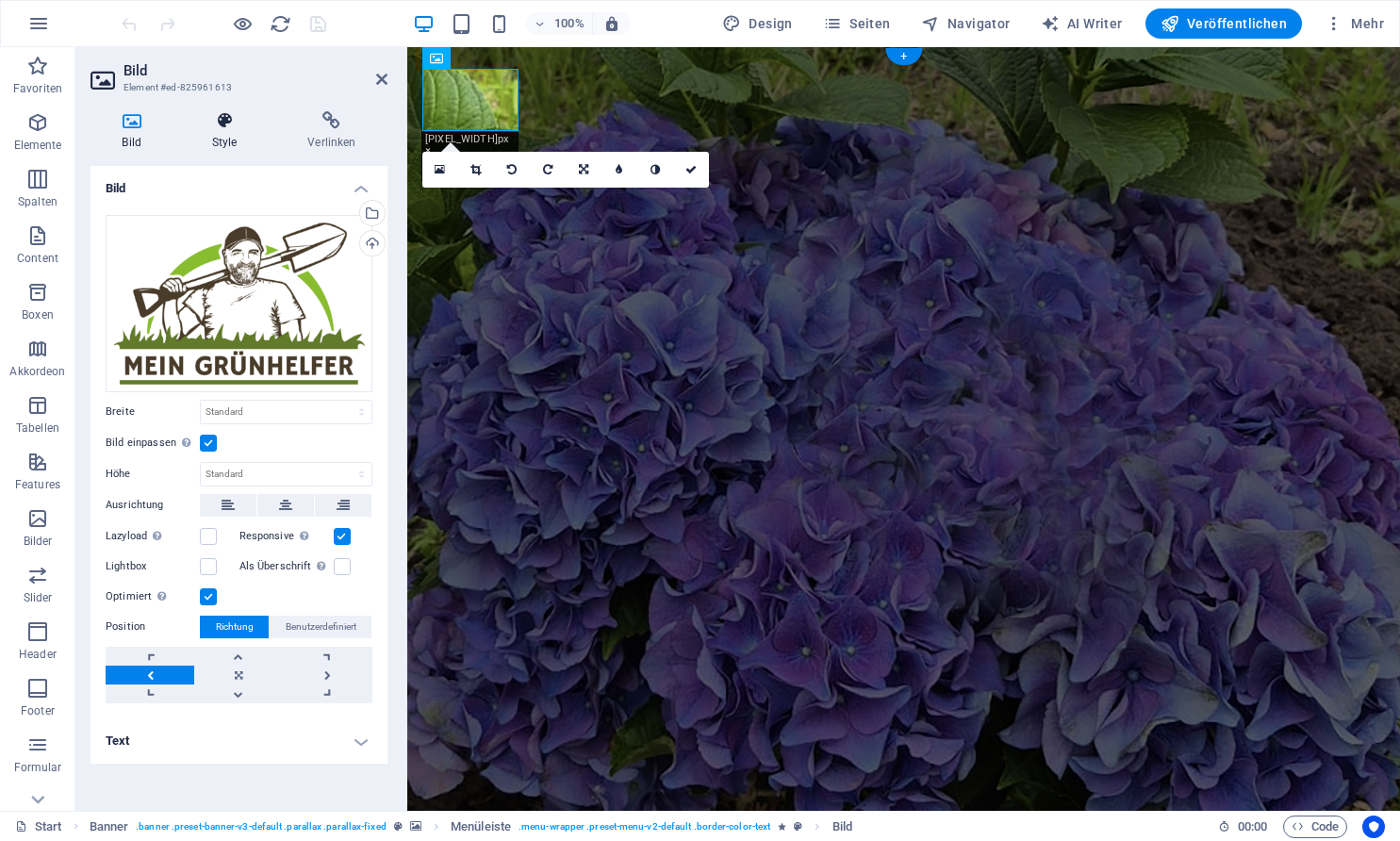 scroll, scrollTop: 0, scrollLeft: 0, axis: both 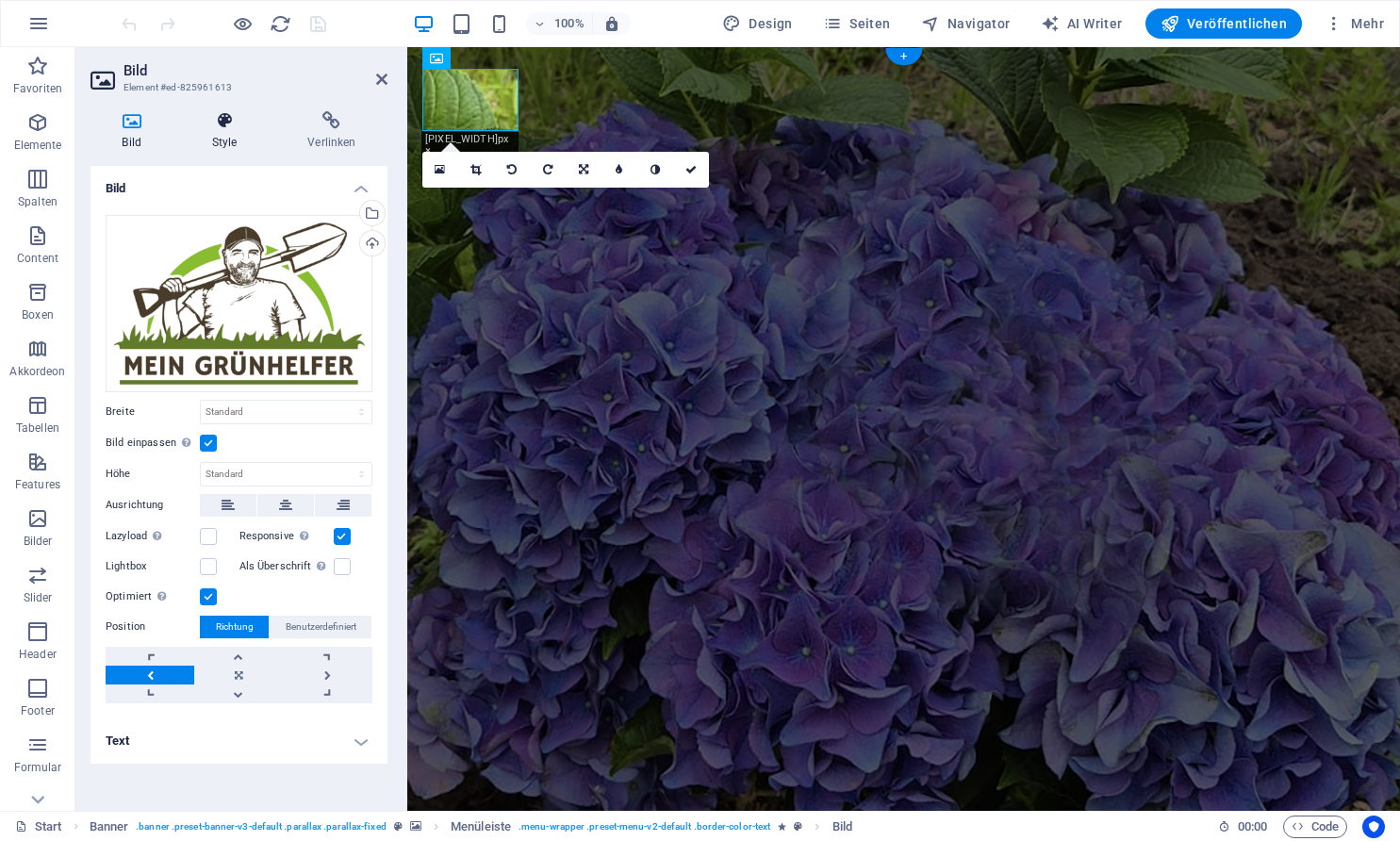 click at bounding box center (224, 121) 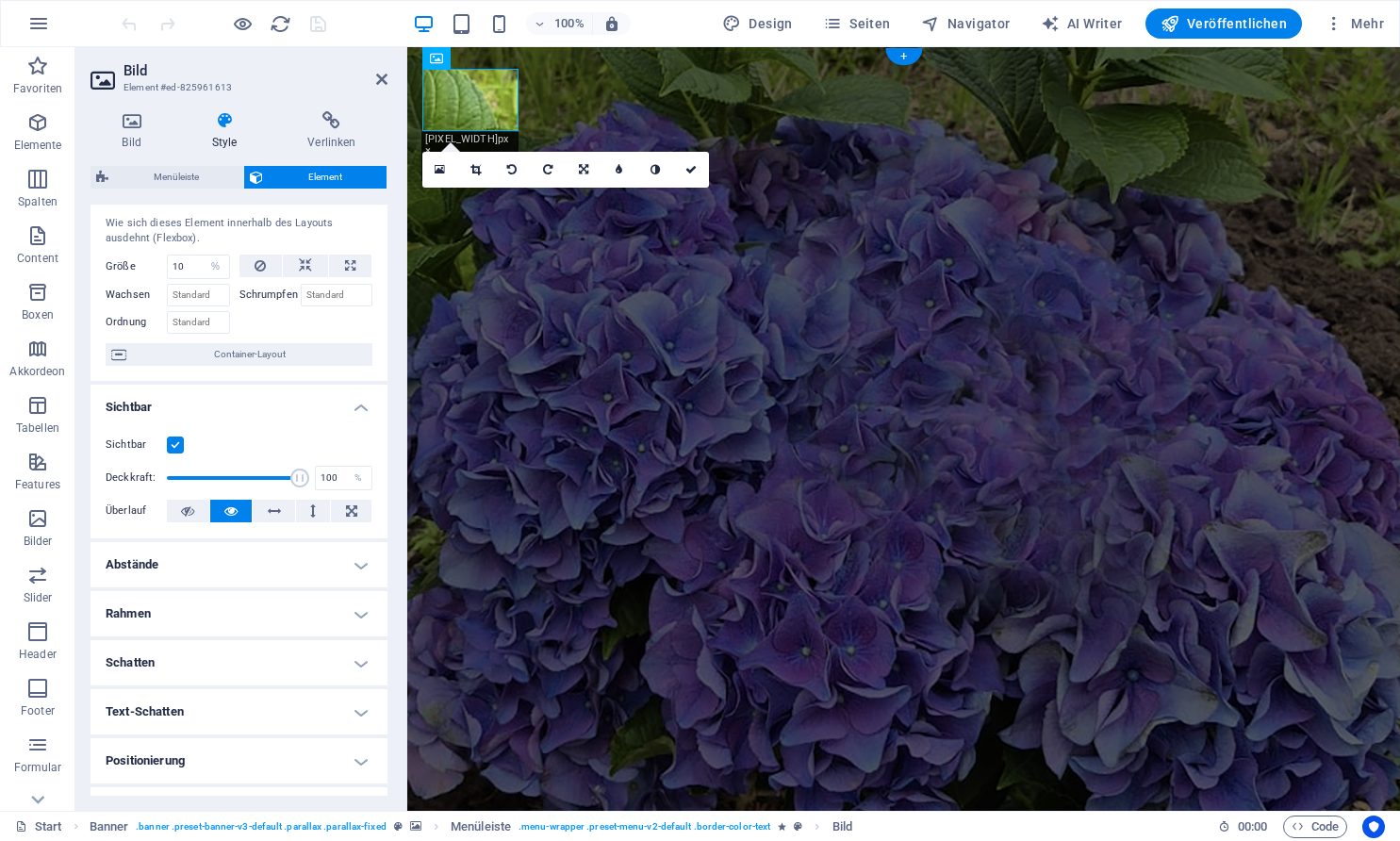 scroll, scrollTop: 25, scrollLeft: 0, axis: vertical 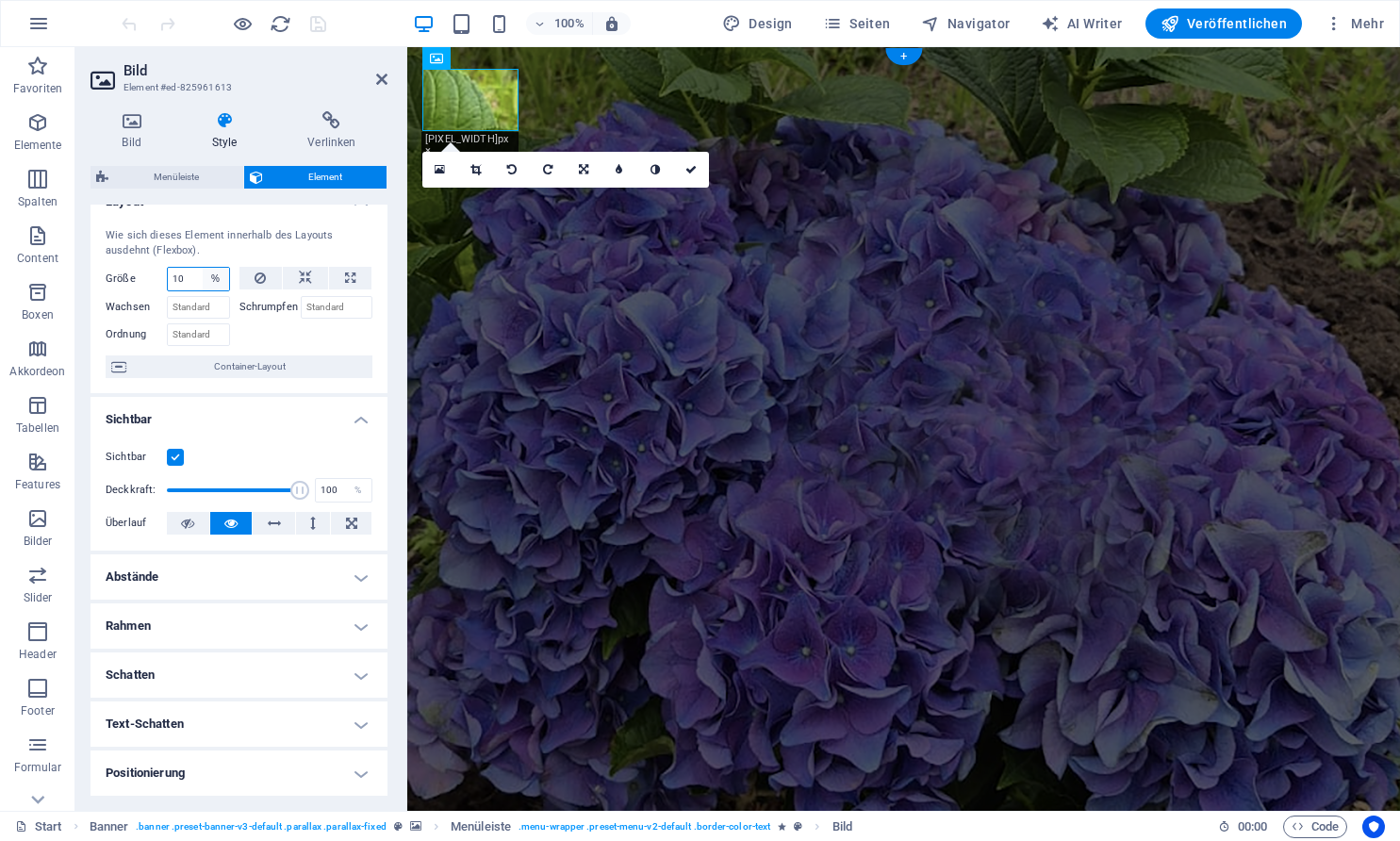 select on "auto" 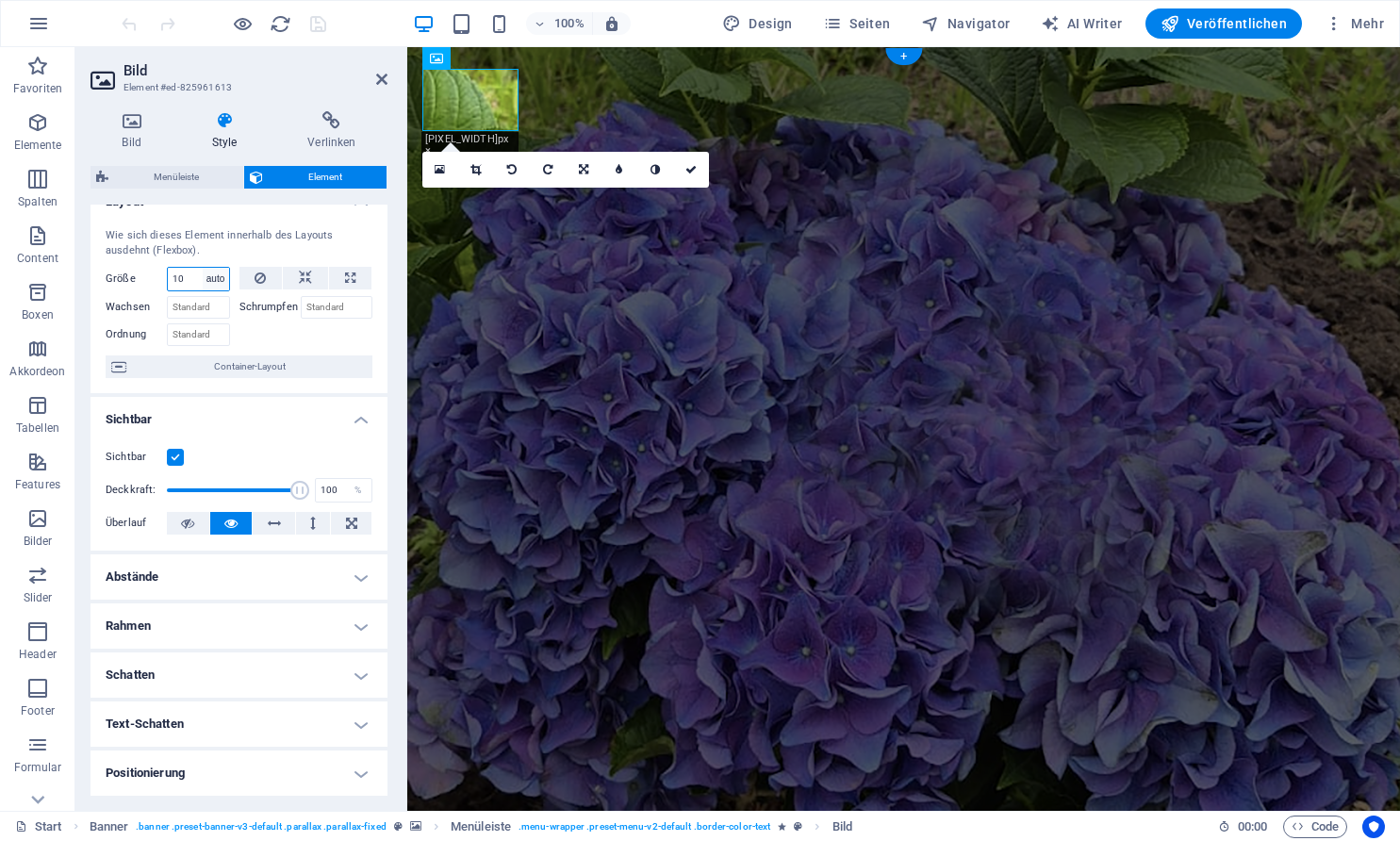 type 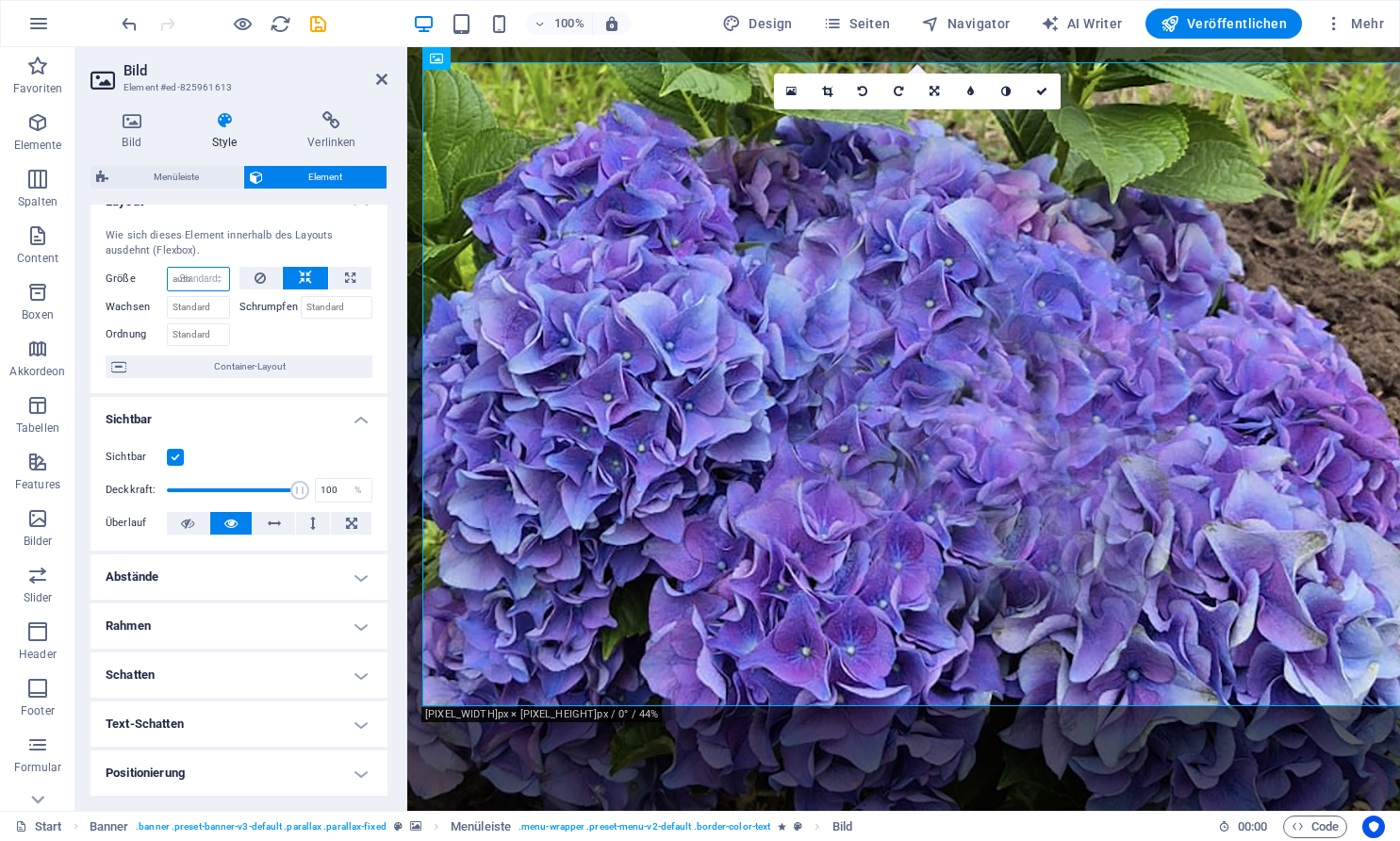 select on "DISABLED_OPTION_VALUE" 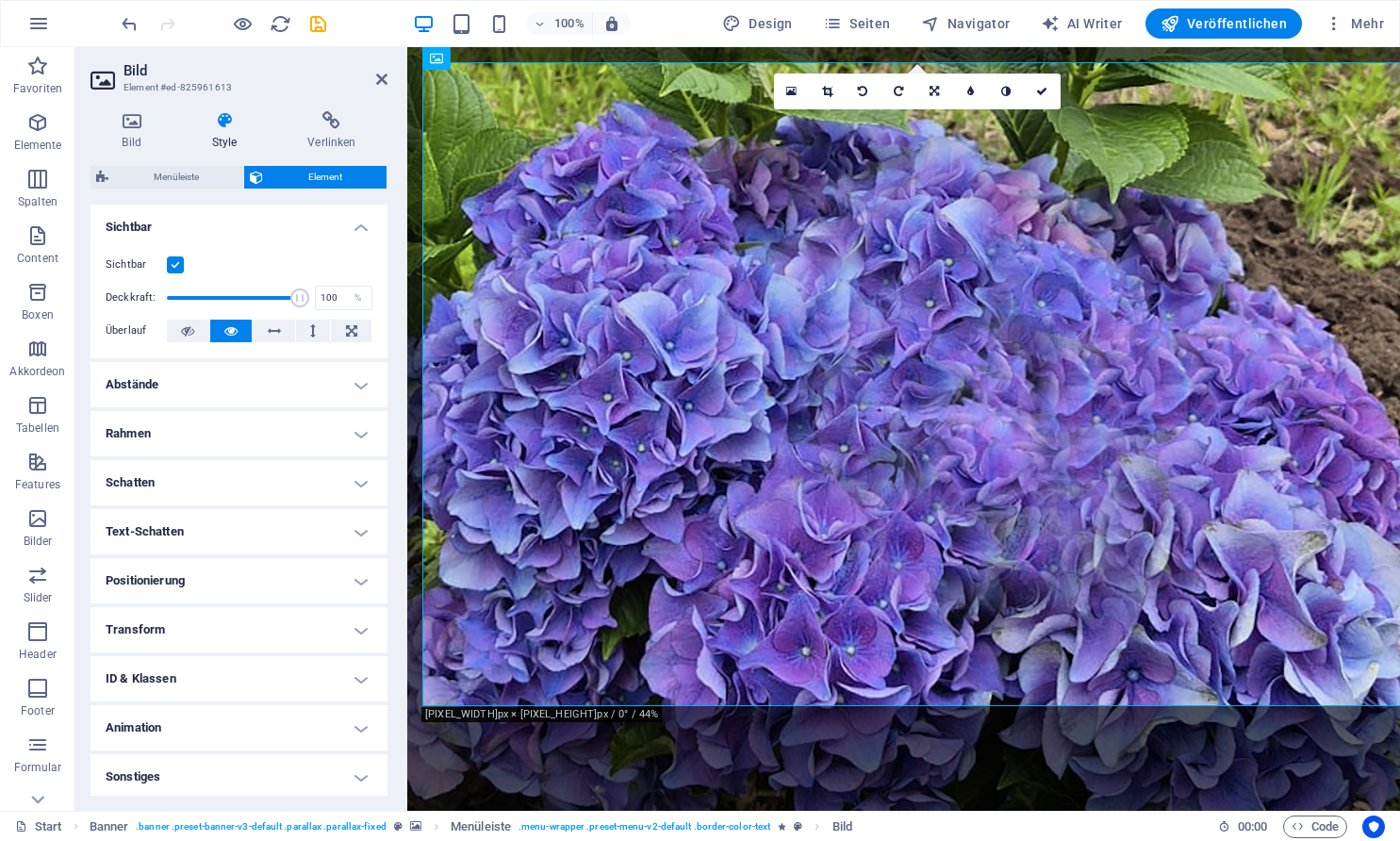 scroll, scrollTop: 233, scrollLeft: 0, axis: vertical 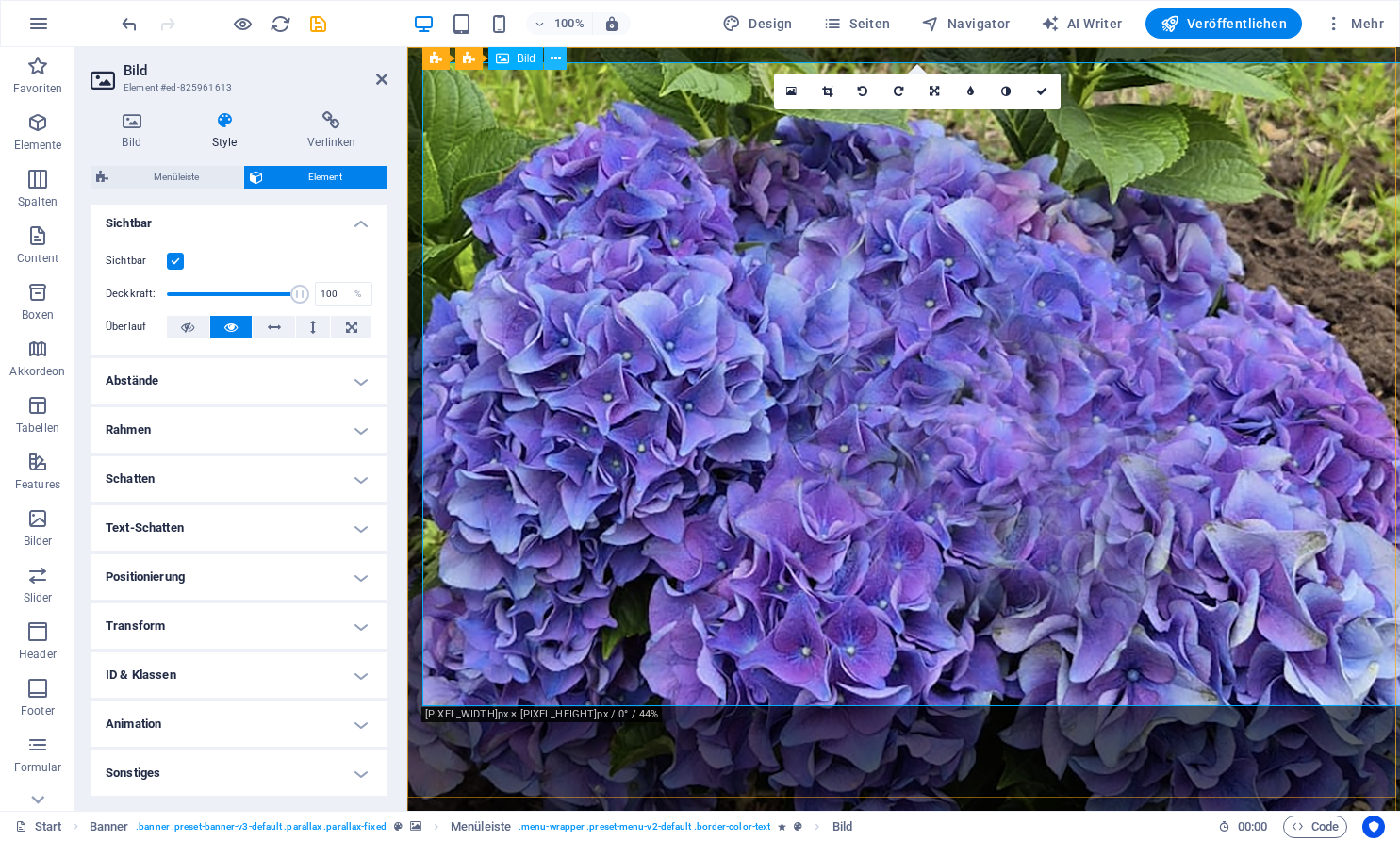click at bounding box center [555, 58] 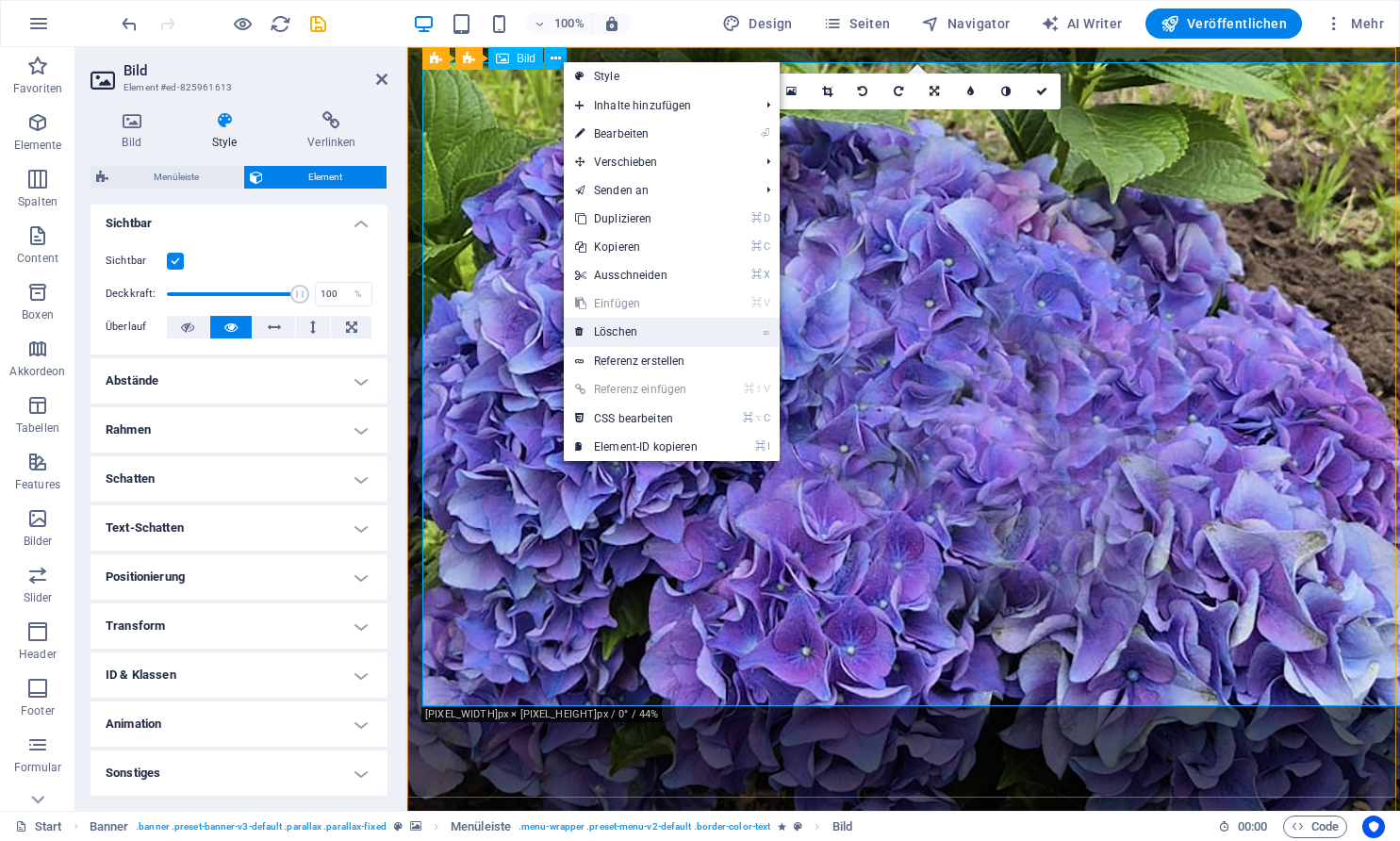 click on "⌦  Löschen" at bounding box center [636, 332] 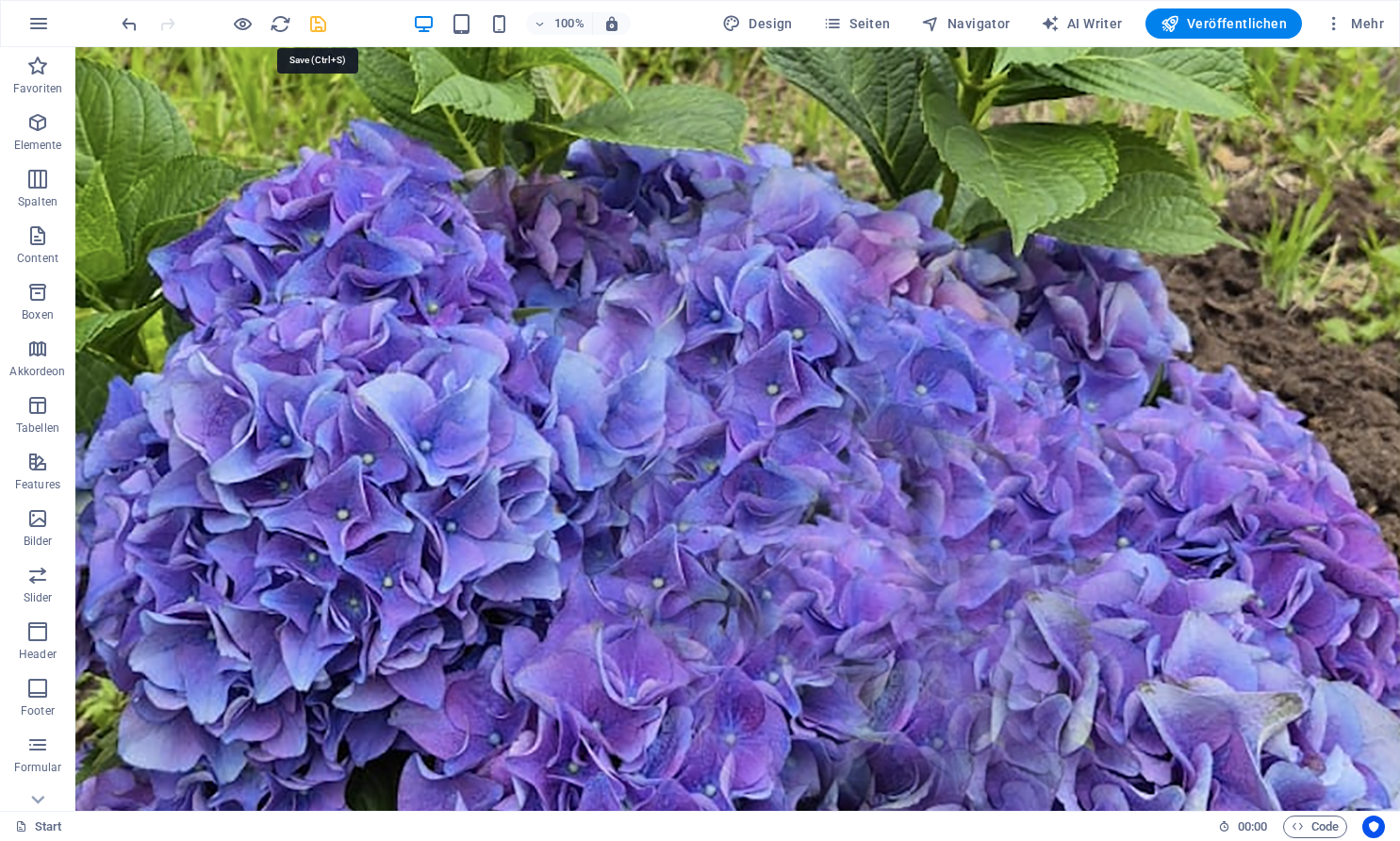 click at bounding box center (318, 24) 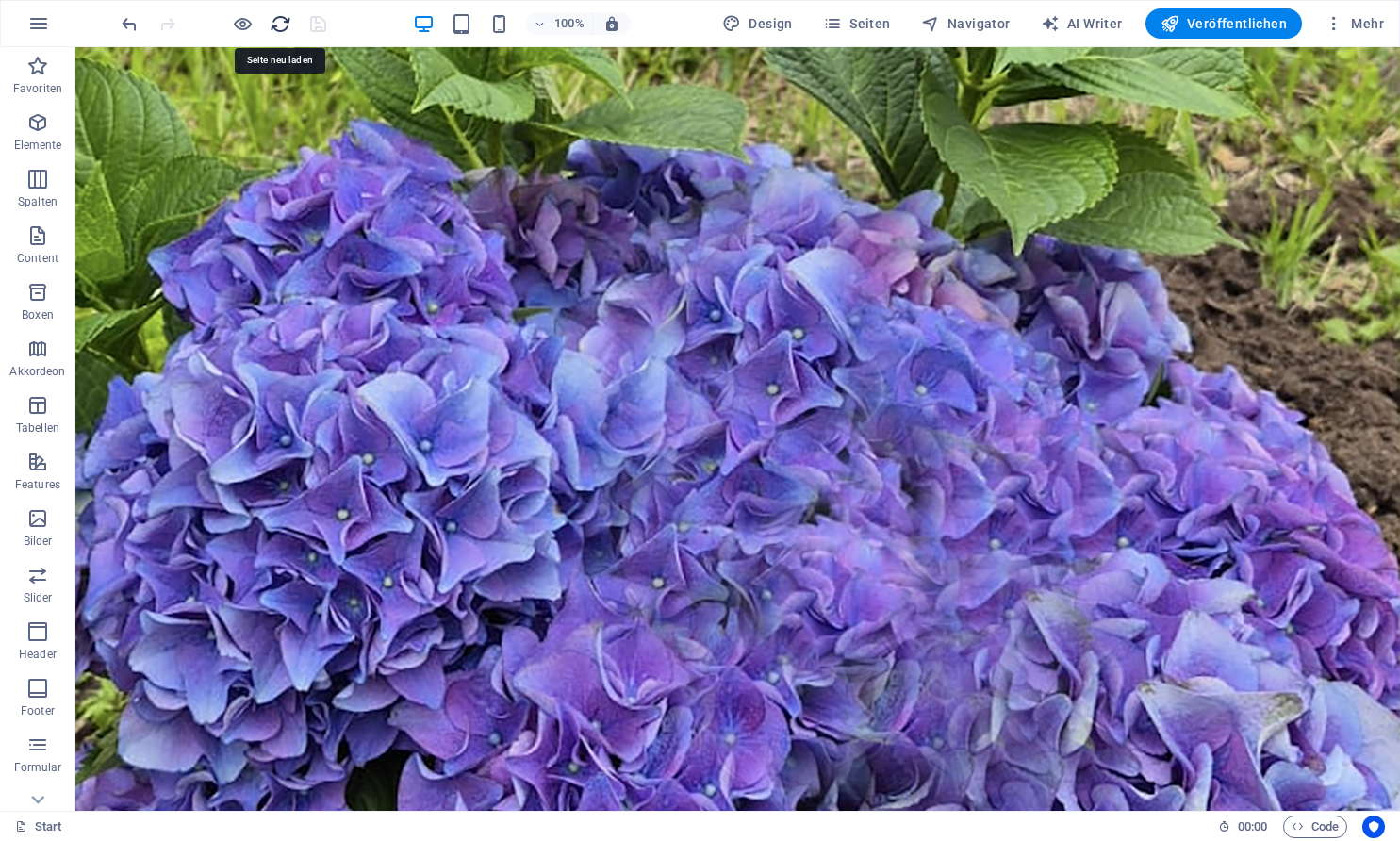 click at bounding box center [280, 24] 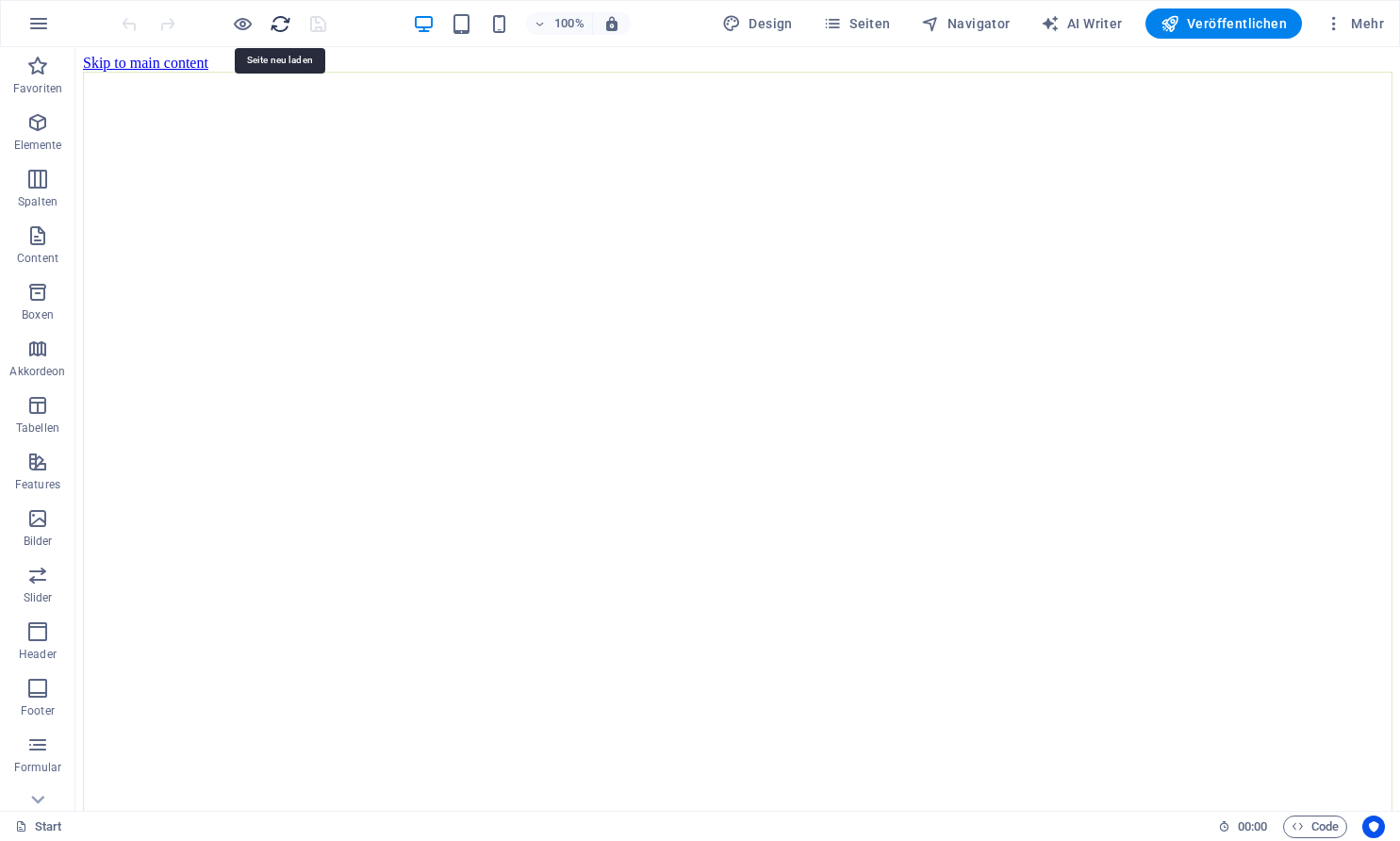 scroll, scrollTop: 0, scrollLeft: 0, axis: both 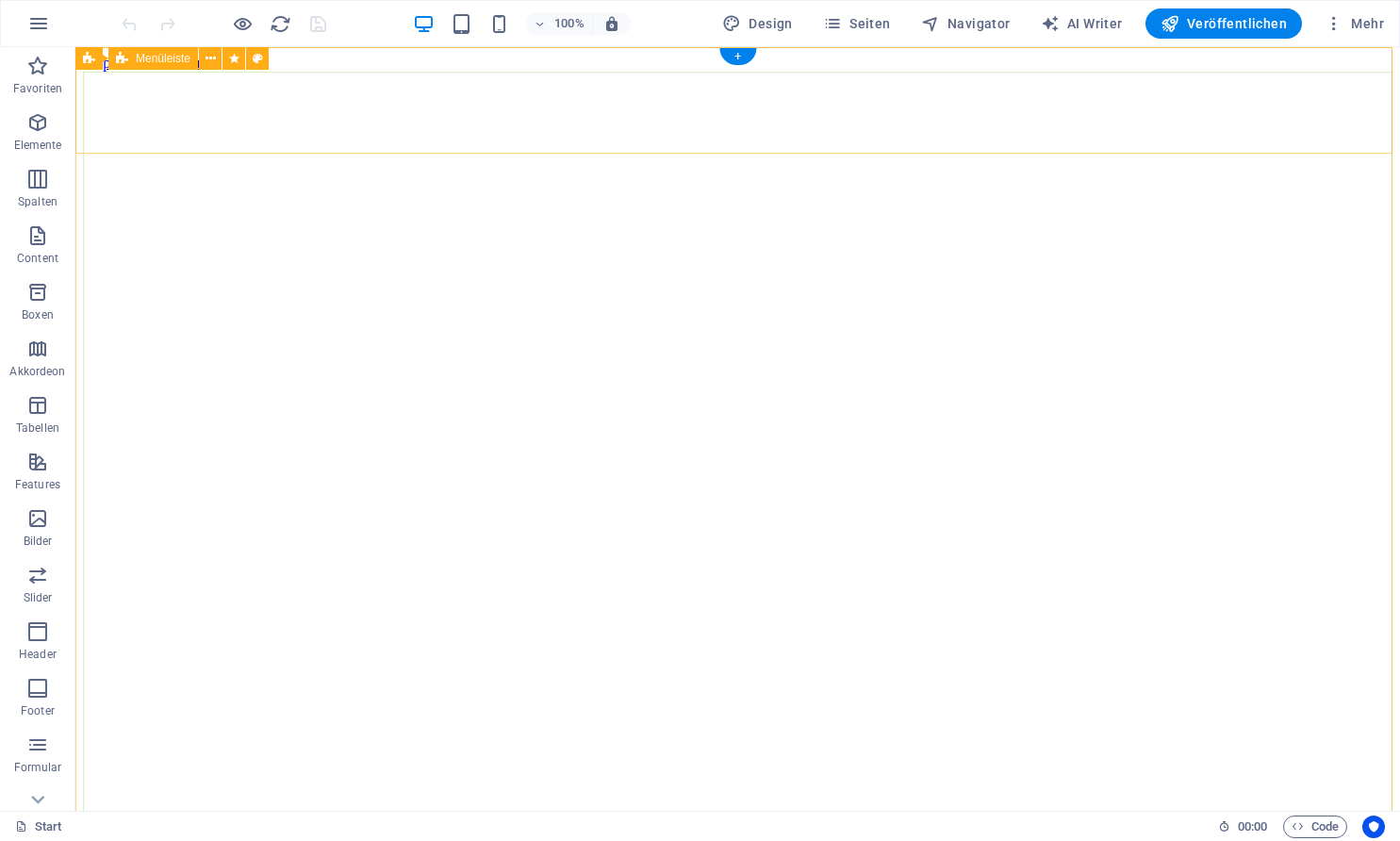 click on "Home ÜBER LEISTUNGEN PROJEKTE KONTAKT" at bounding box center (737, 2074) 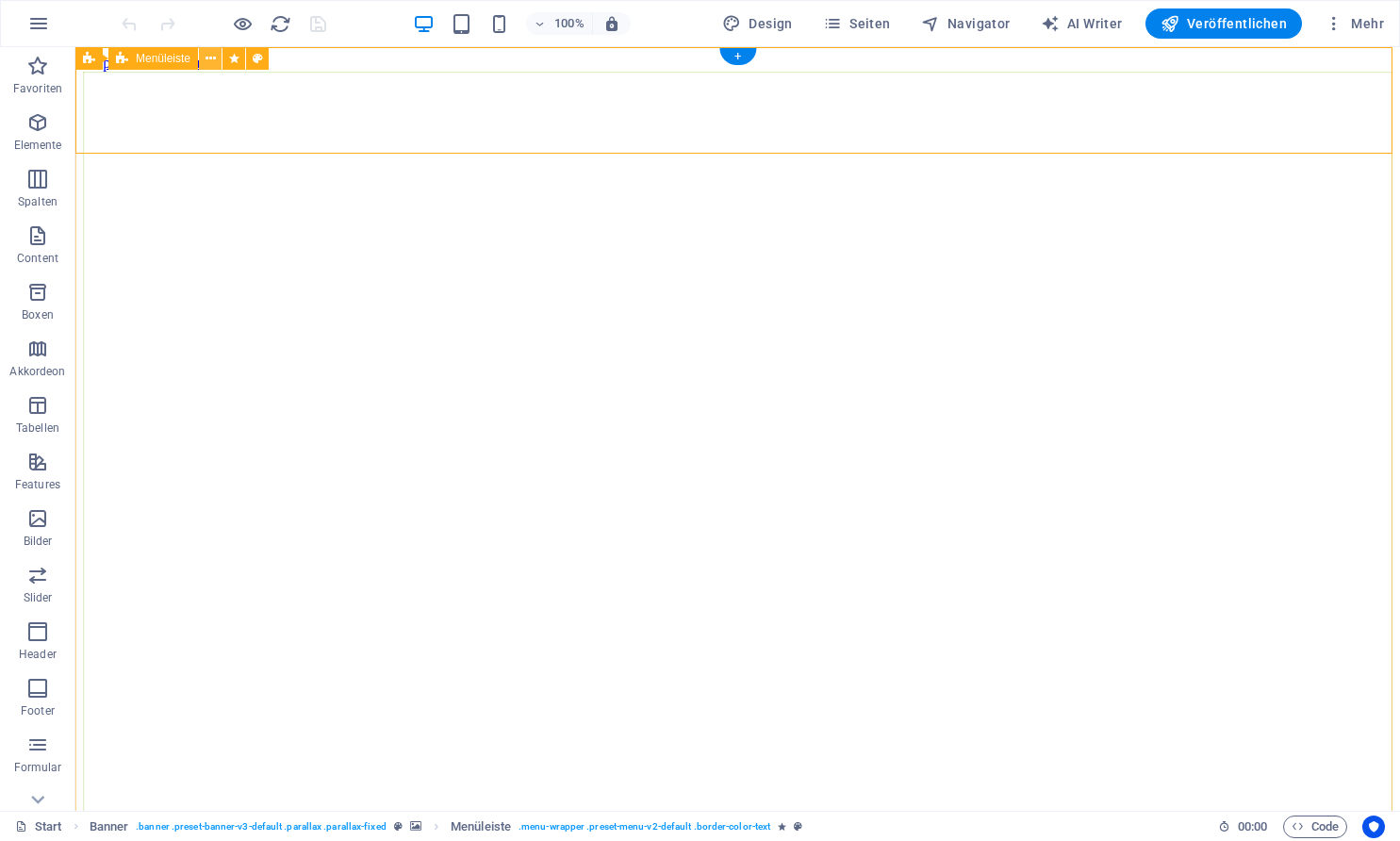 click at bounding box center (210, 58) 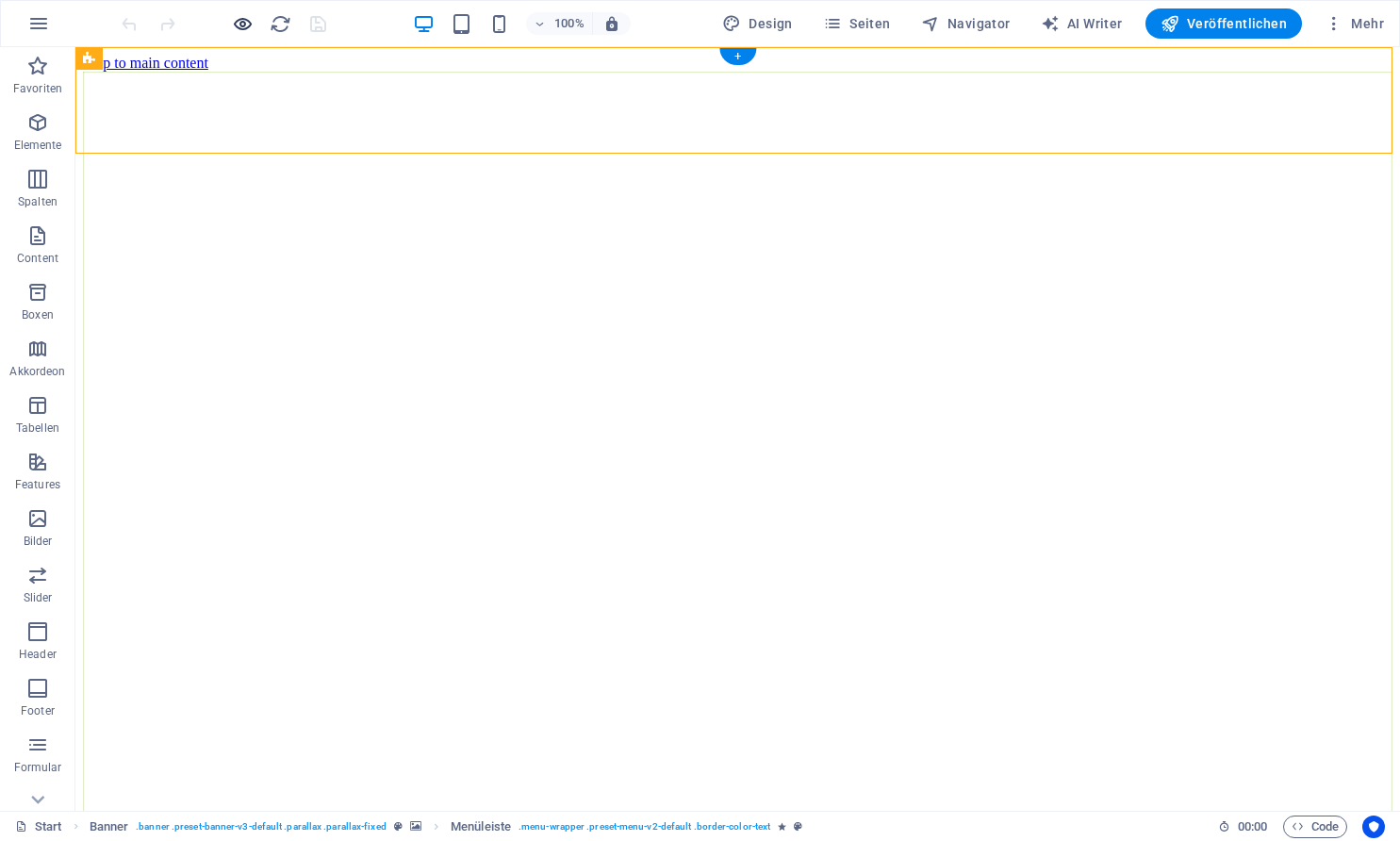 click at bounding box center [242, 24] 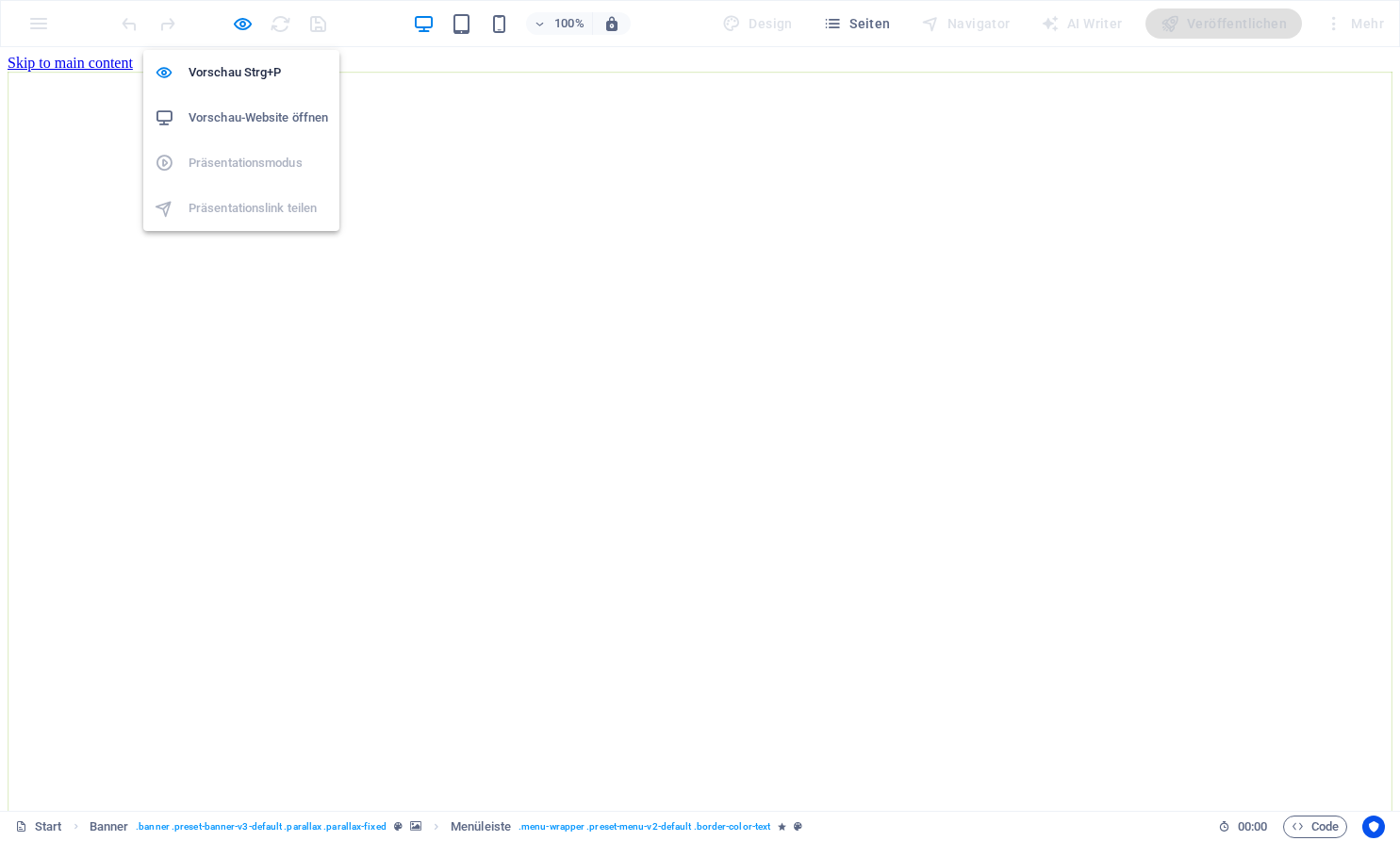 click on "Vorschau-Website öffnen" at bounding box center (258, 118) 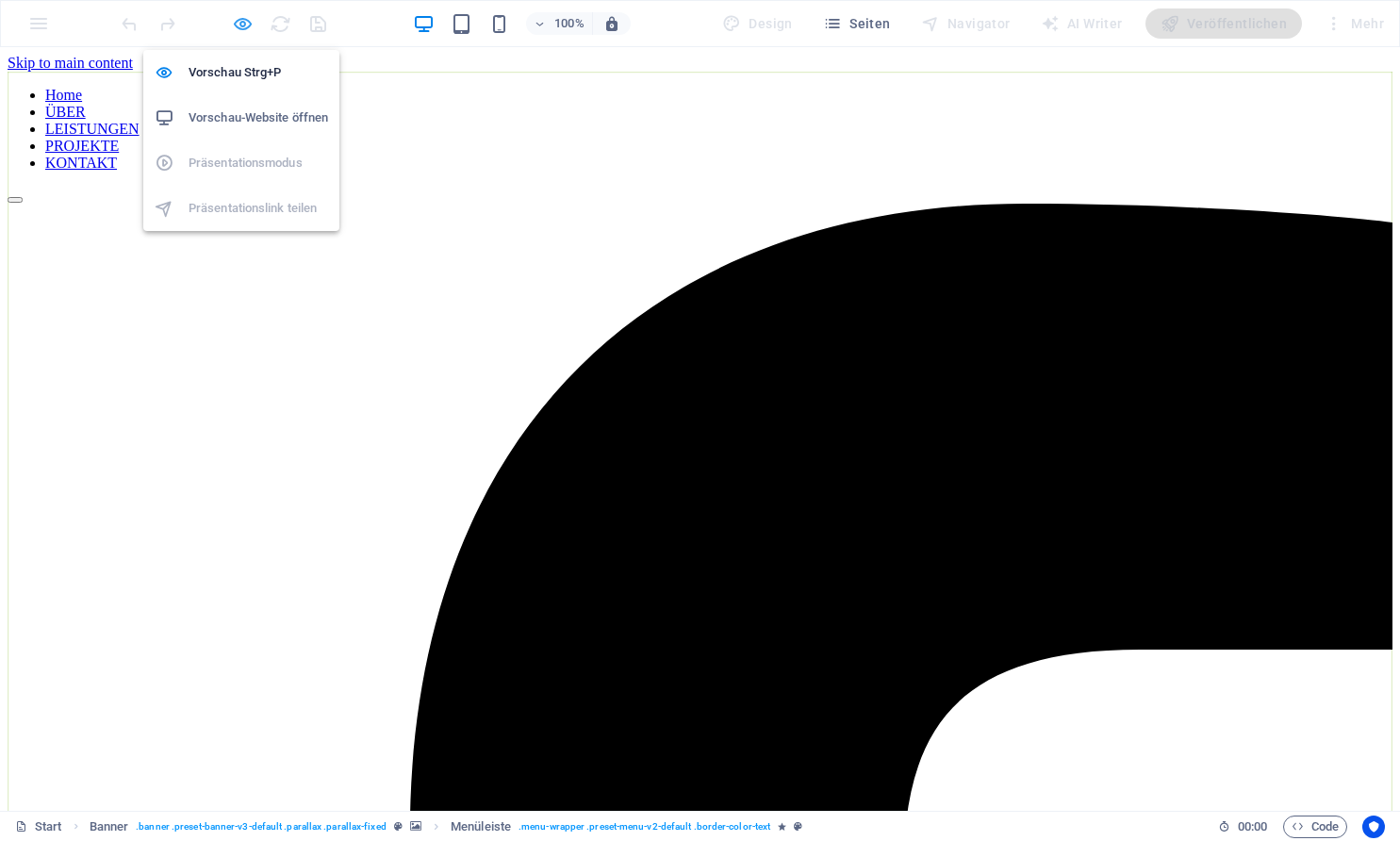 click at bounding box center (242, 24) 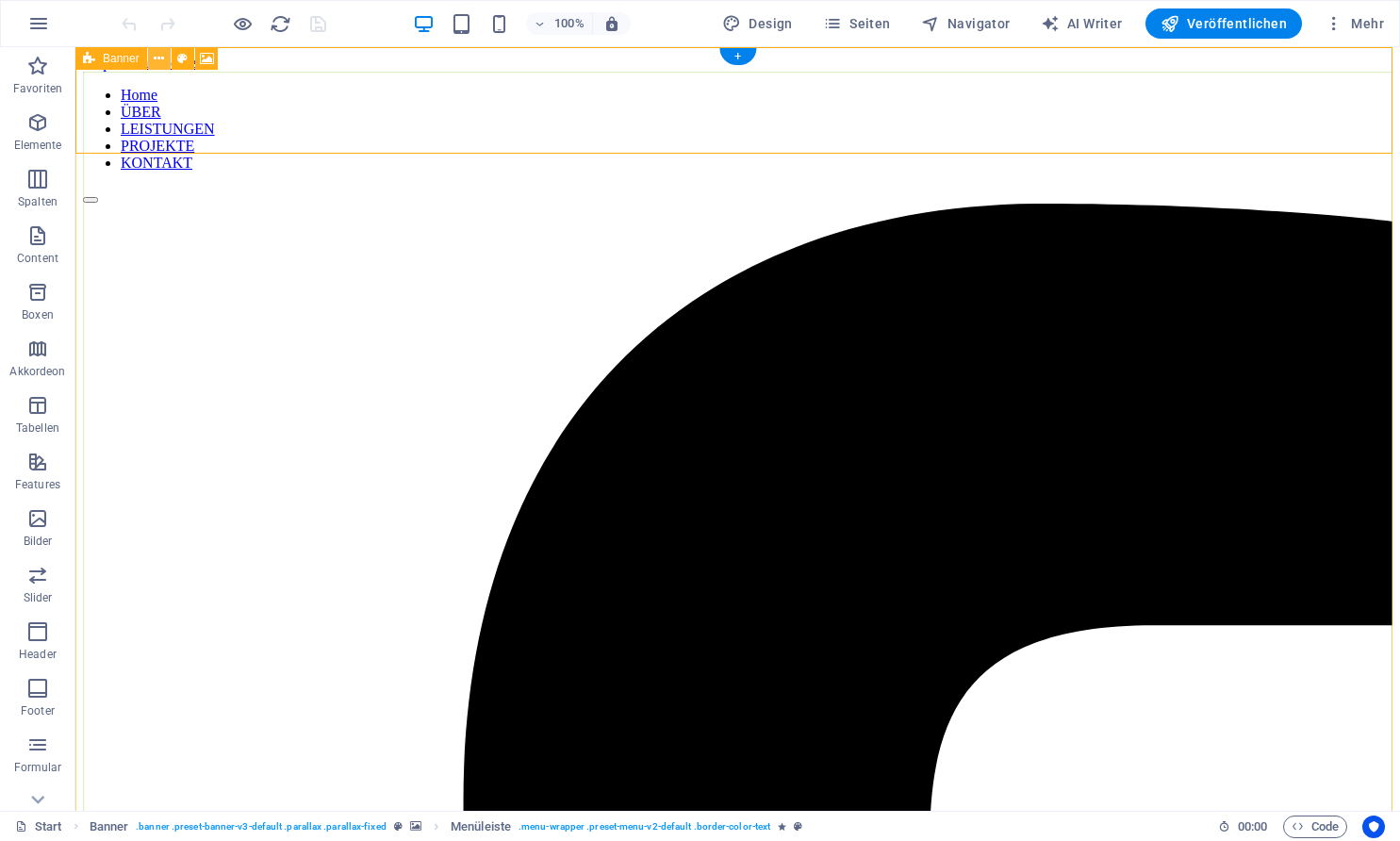 click at bounding box center [158, 58] 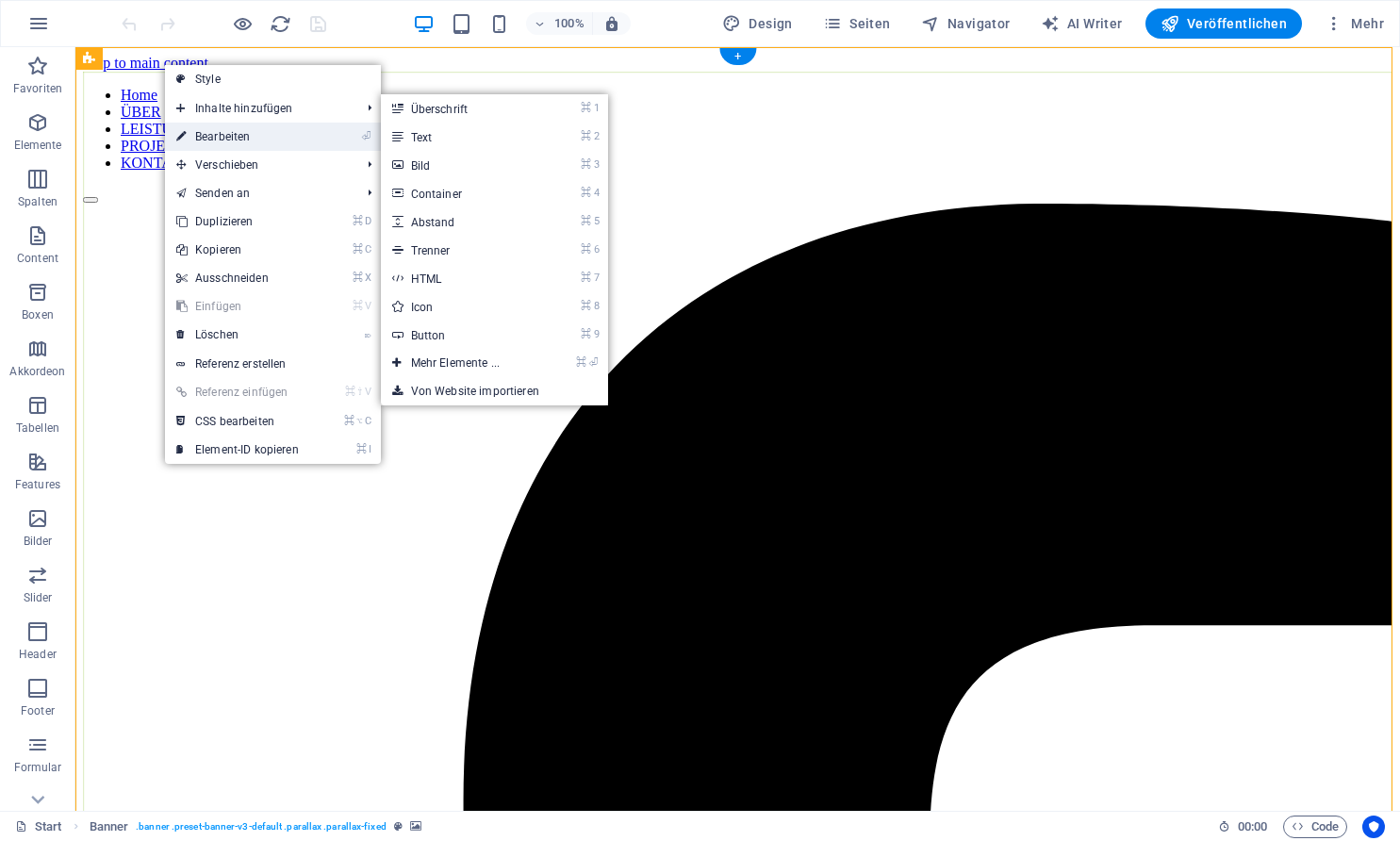 click on "⏎  Bearbeiten" at bounding box center (238, 137) 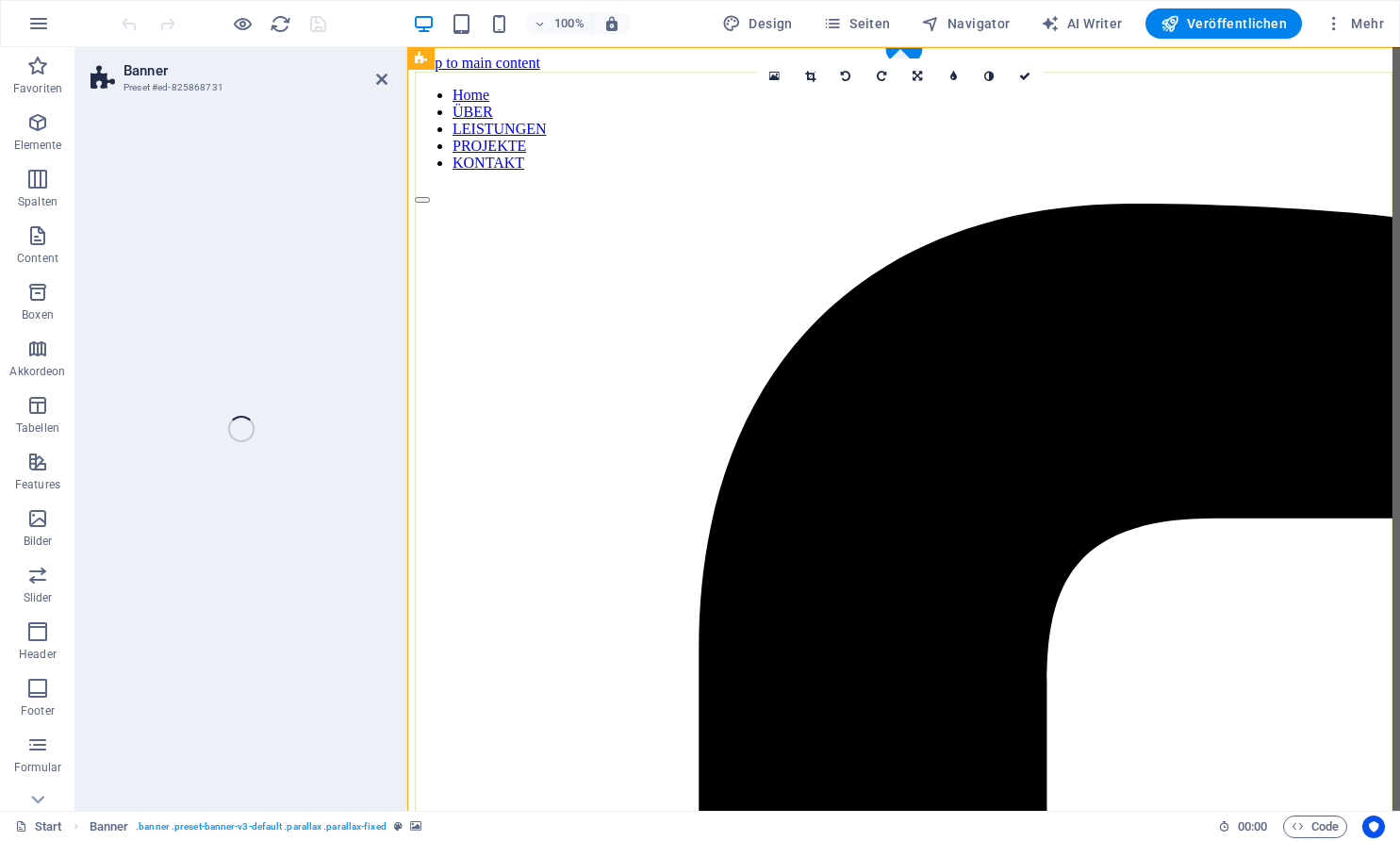 select on "vh" 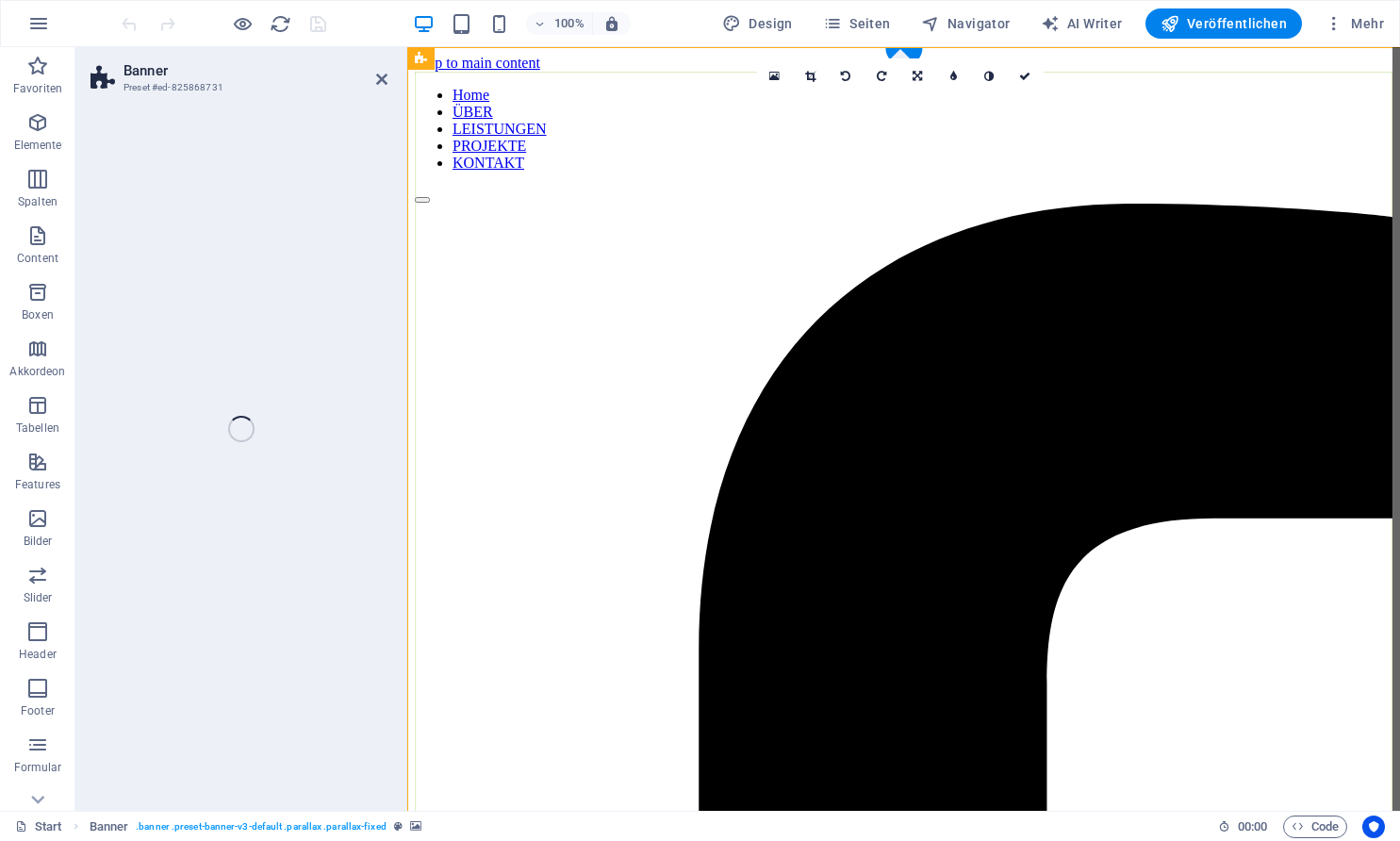 select on "header" 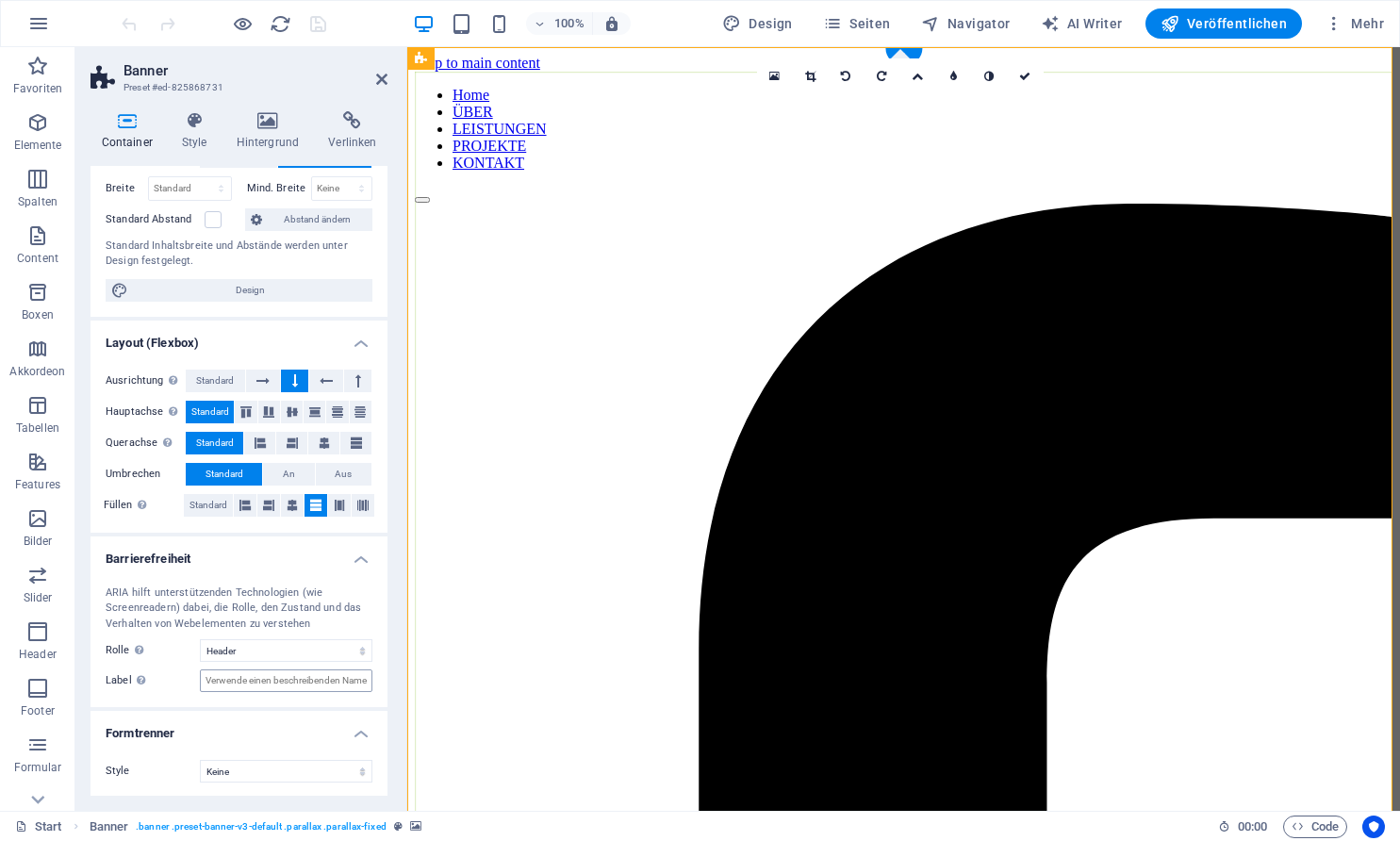 scroll, scrollTop: 130, scrollLeft: 0, axis: vertical 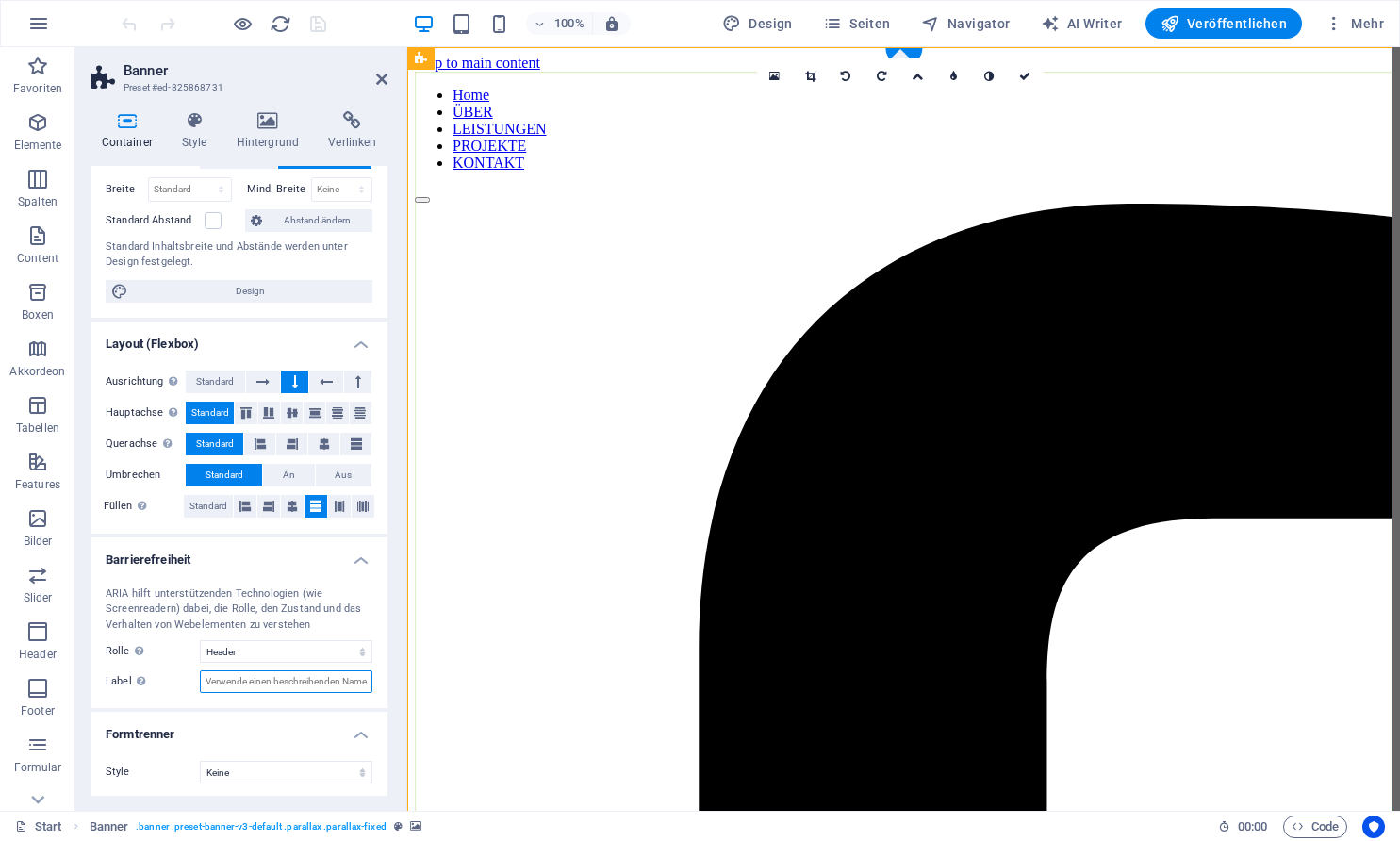 click on "Label Verwende das  ARIA-Label  , um Elementen, die für sich genommen nicht selbsterklärend sind, einen klaren und beschreibenden Namen zu geben." at bounding box center [286, 682] 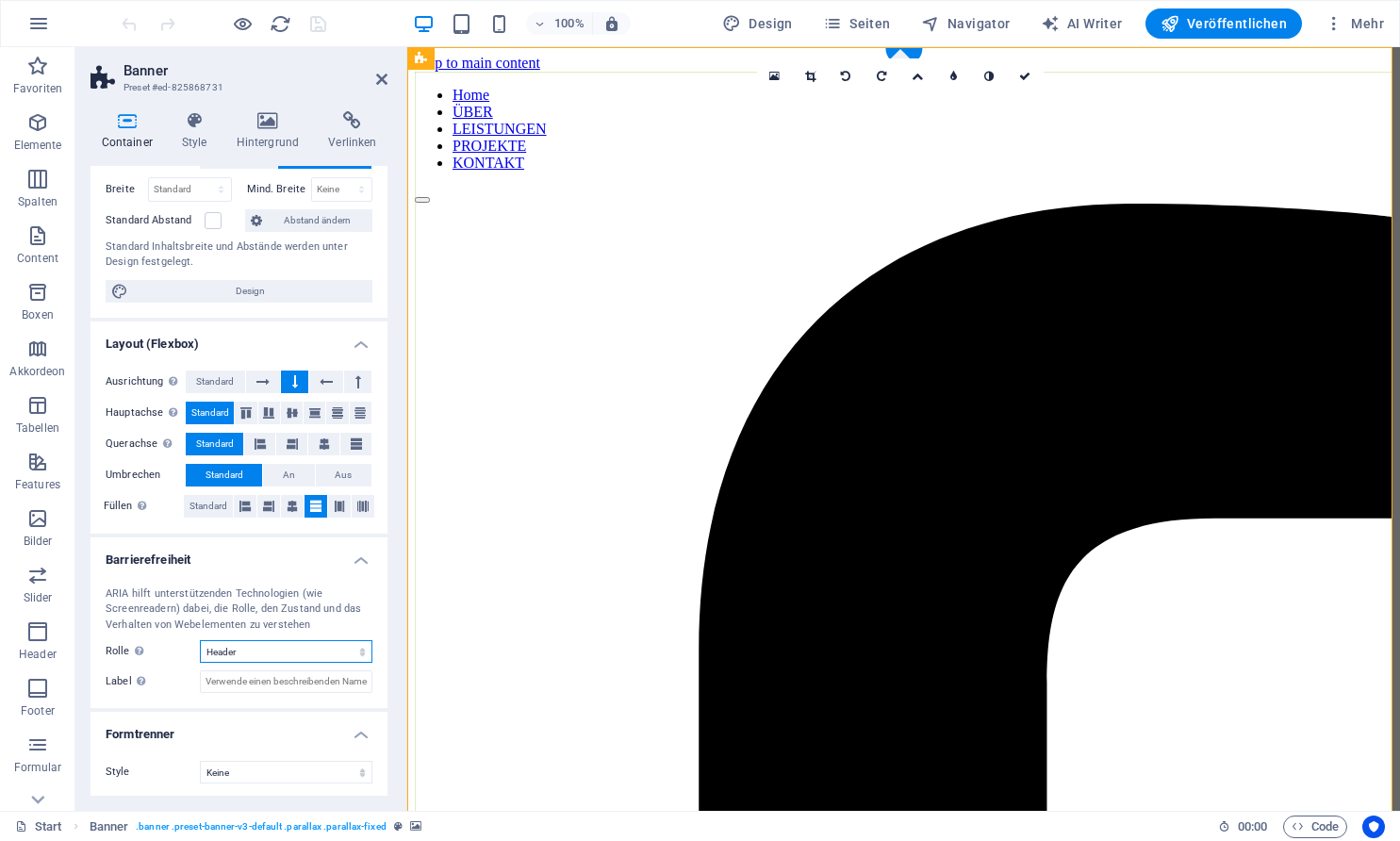 scroll, scrollTop: 18, scrollLeft: 0, axis: vertical 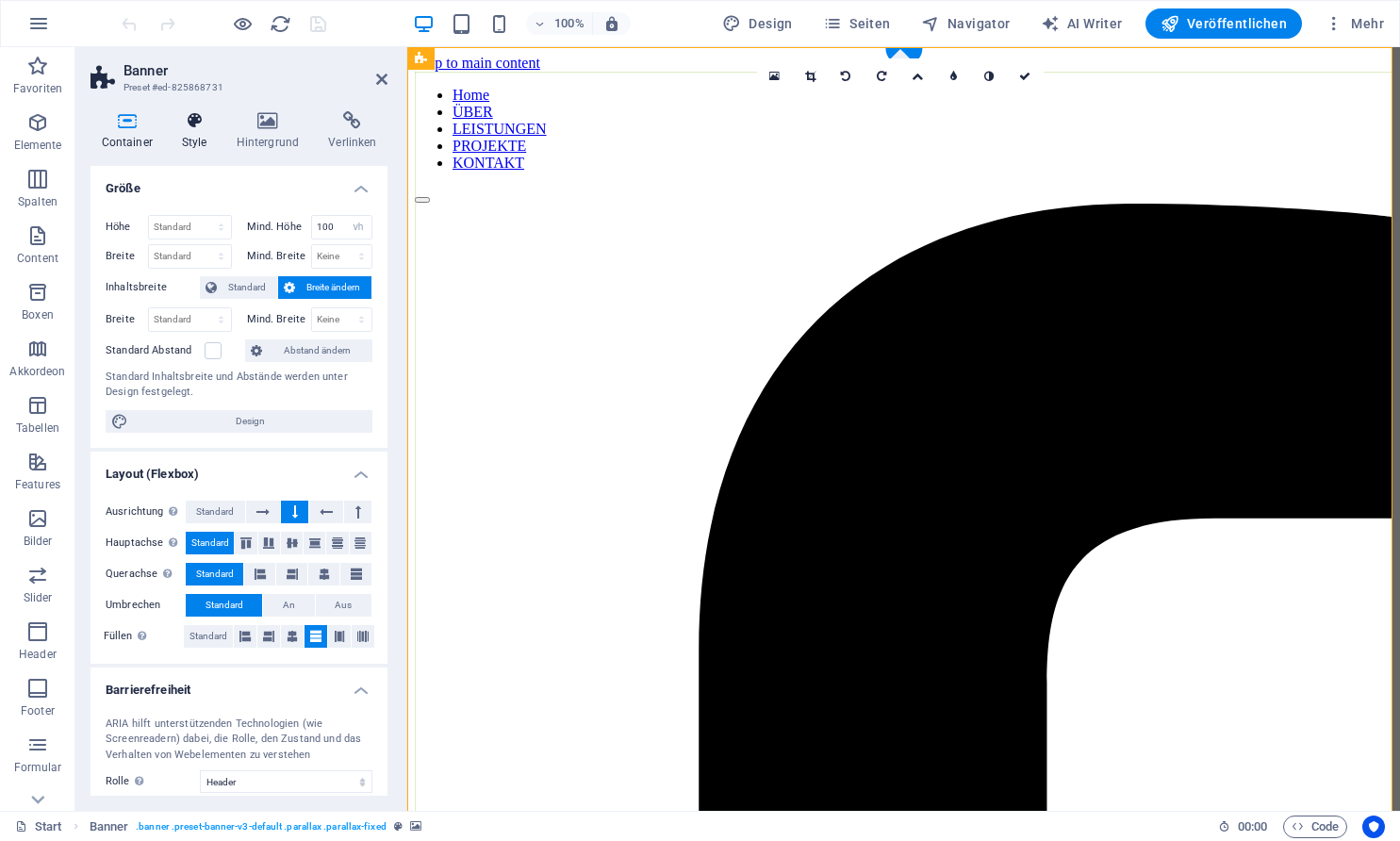 click at bounding box center (194, 121) 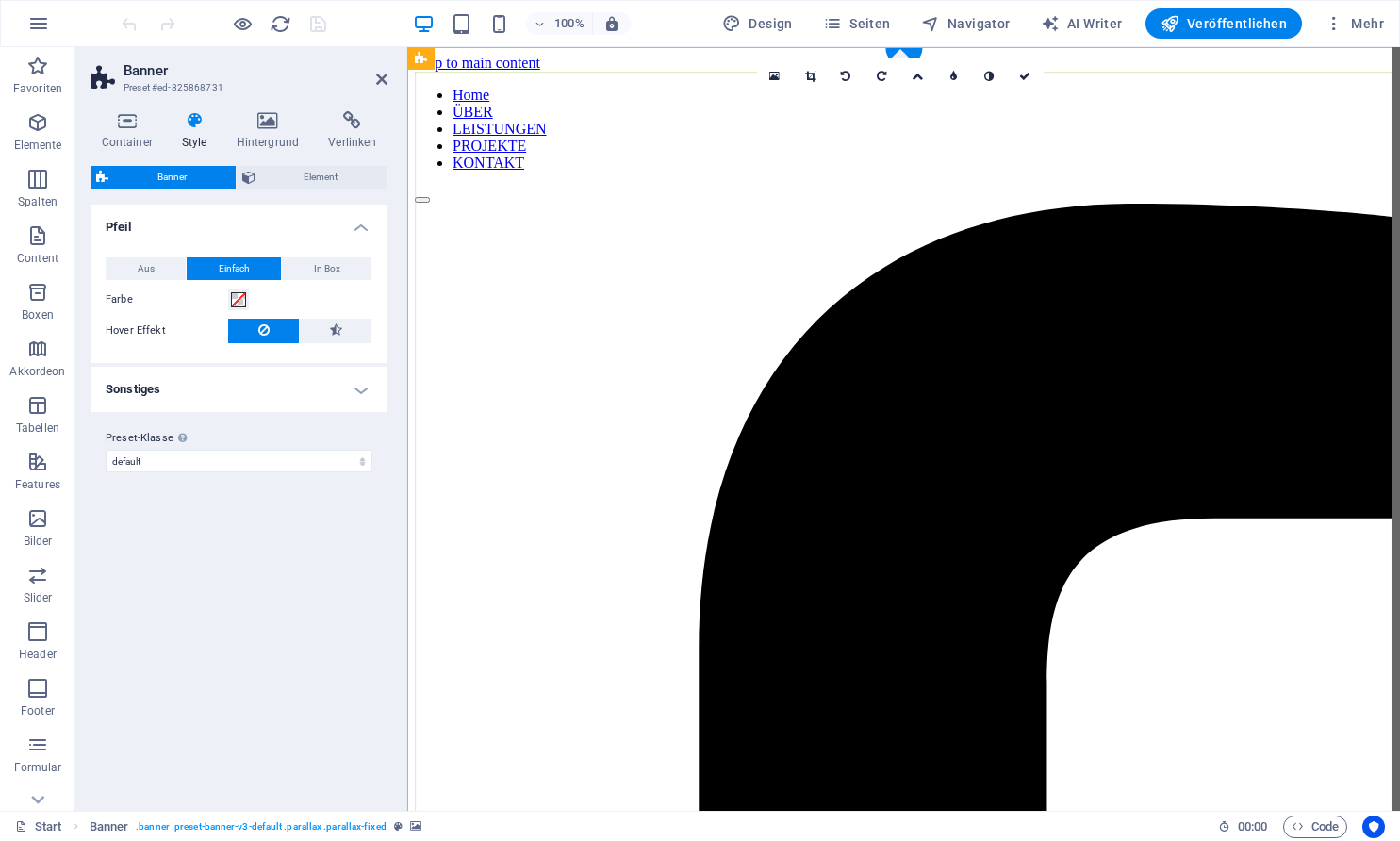 click on "Sonstiges" at bounding box center (239, 389) 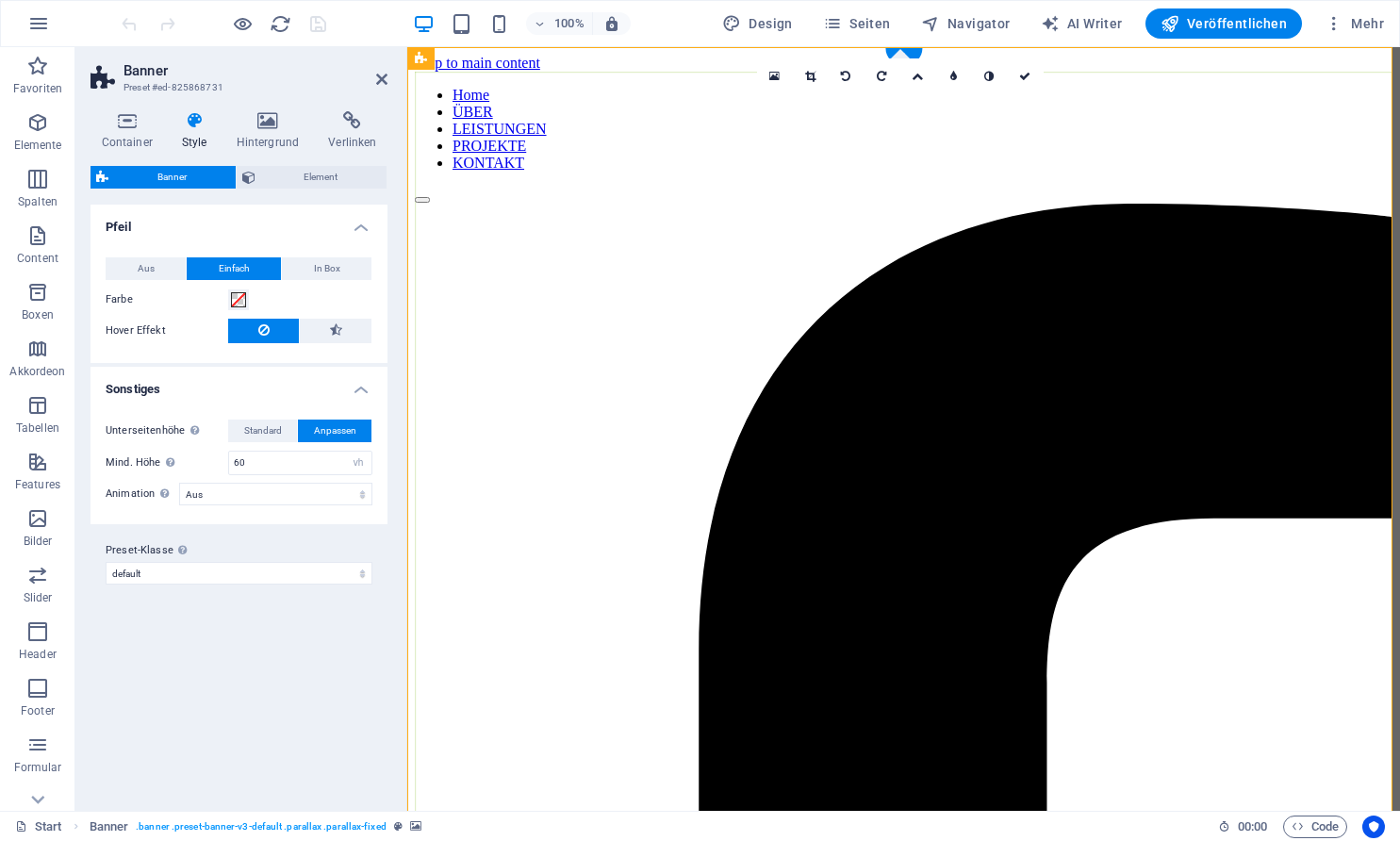 click on "Sonstiges" at bounding box center [239, 384] 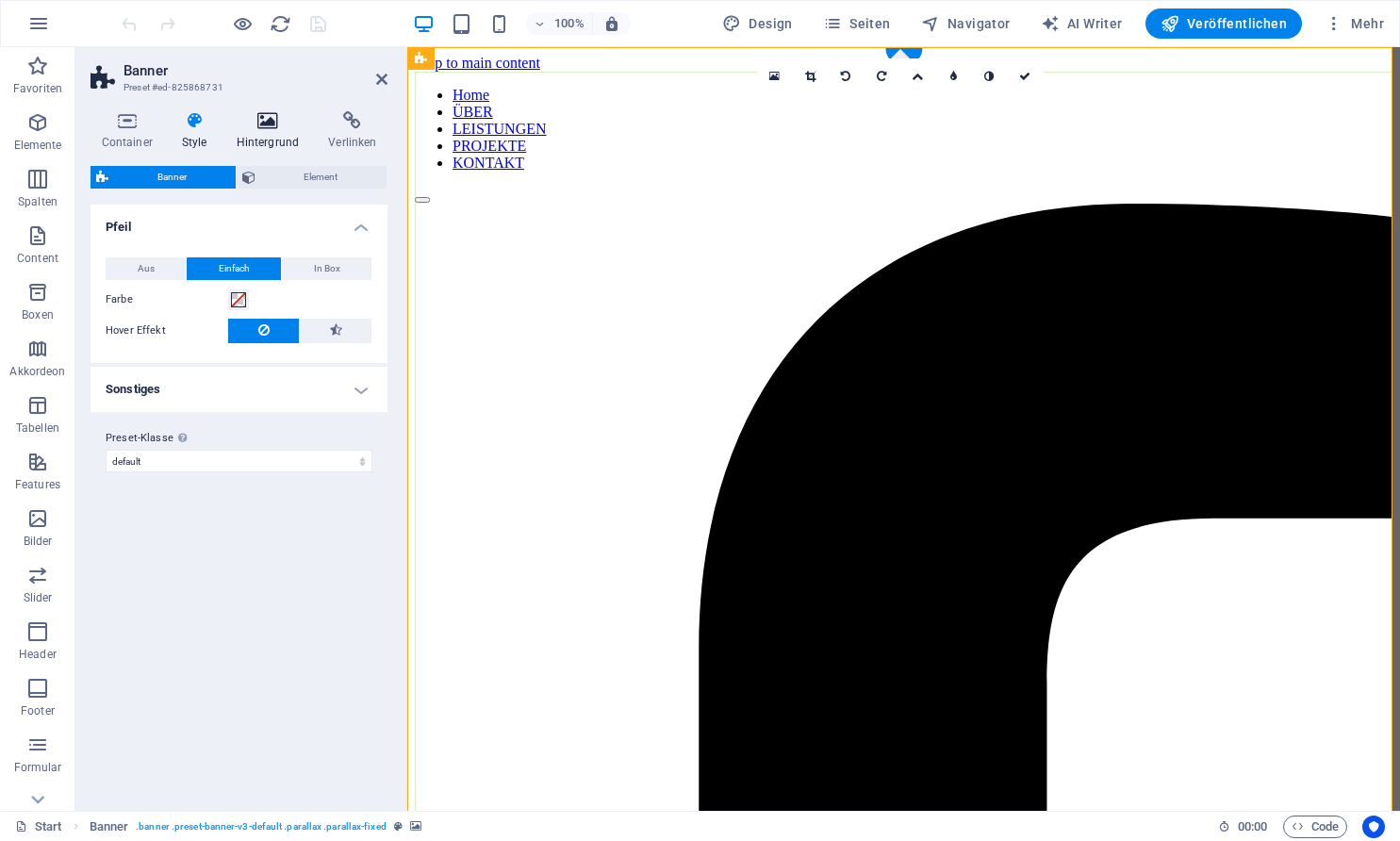 click at bounding box center (268, 121) 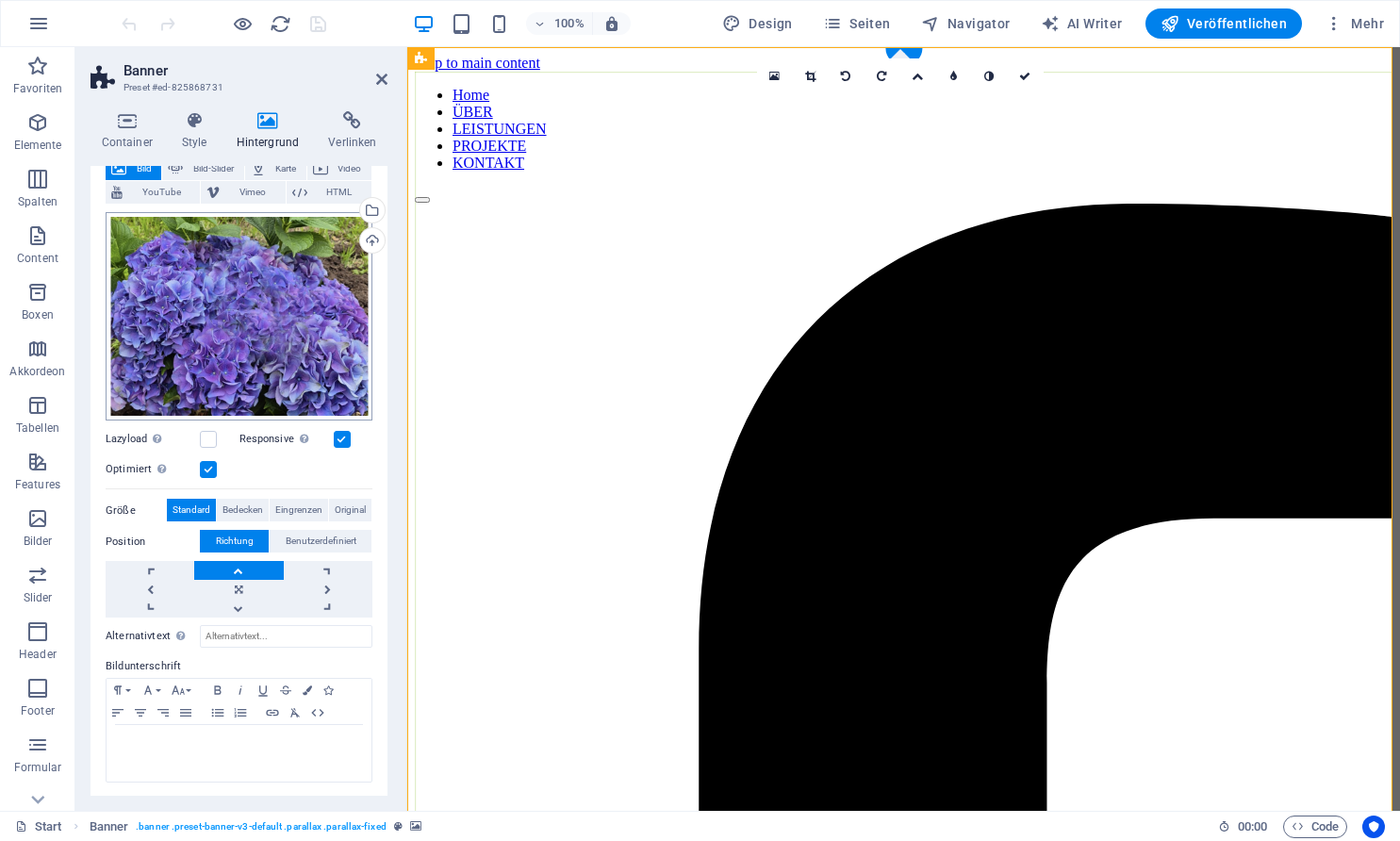 scroll, scrollTop: 120, scrollLeft: 0, axis: vertical 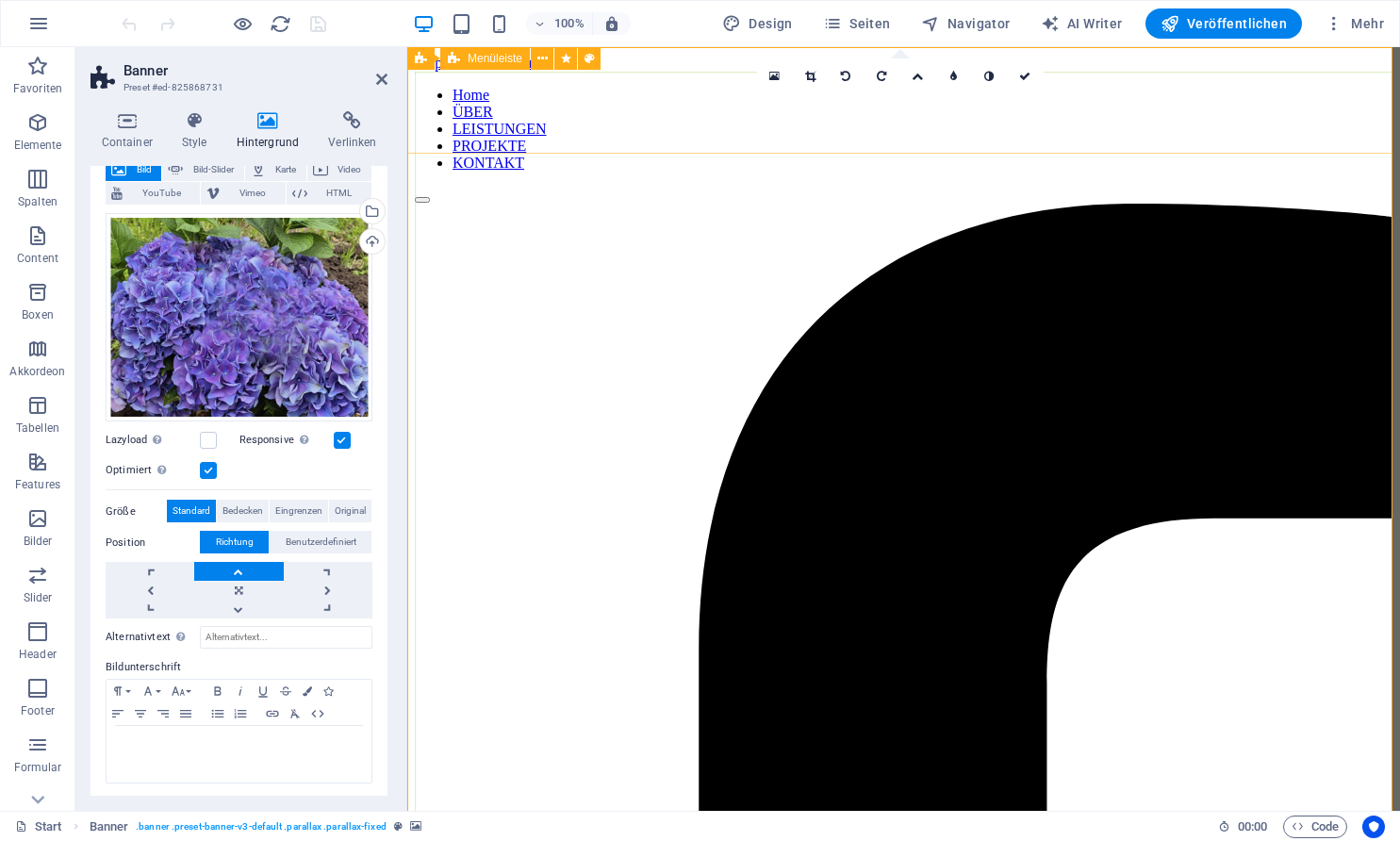 click on "Home ÜBER LEISTUNGEN PROJEKTE KONTAKT" at bounding box center (903, 1586) 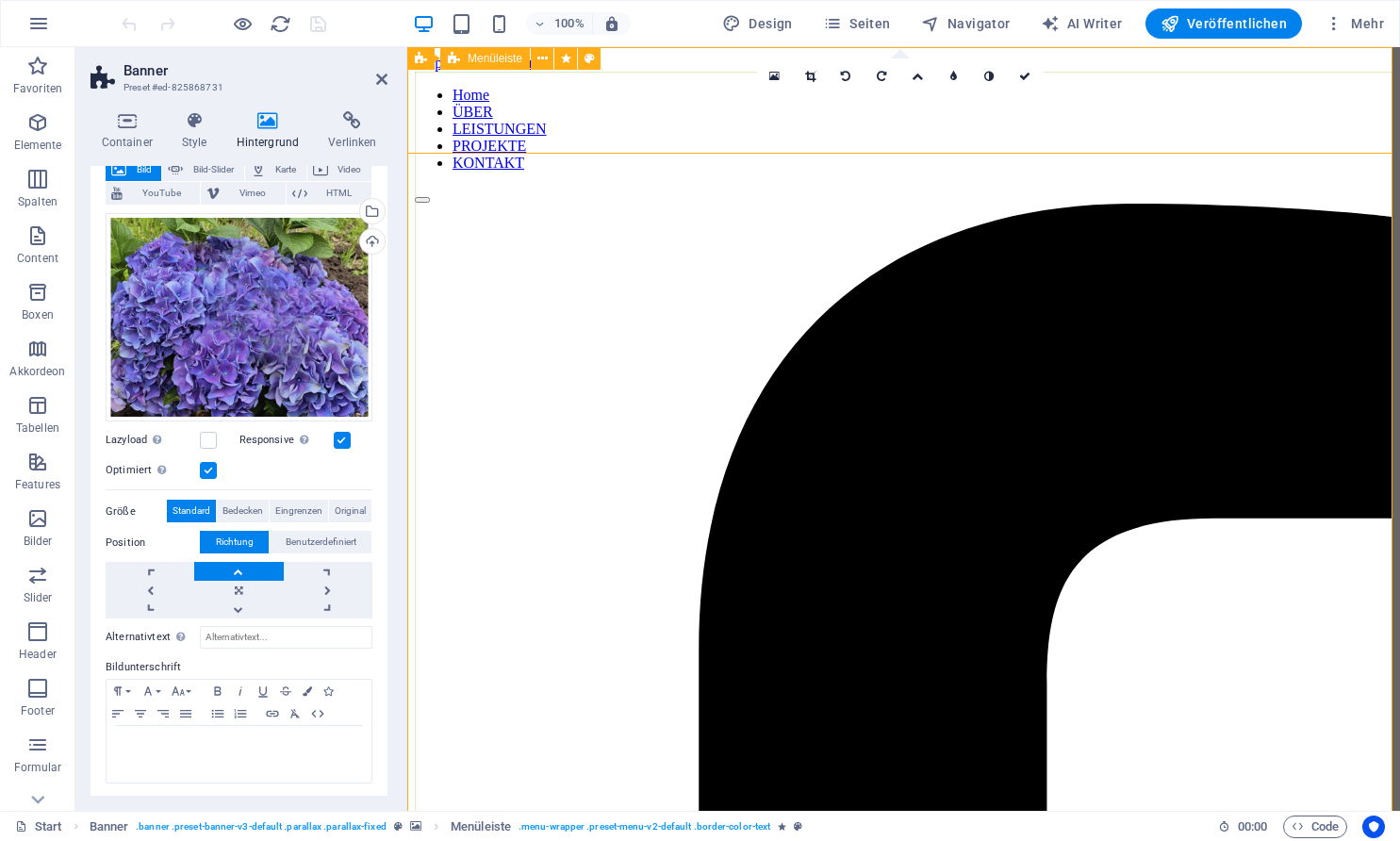click on "Home ÜBER LEISTUNGEN PROJEKTE KONTAKT" at bounding box center (903, 1586) 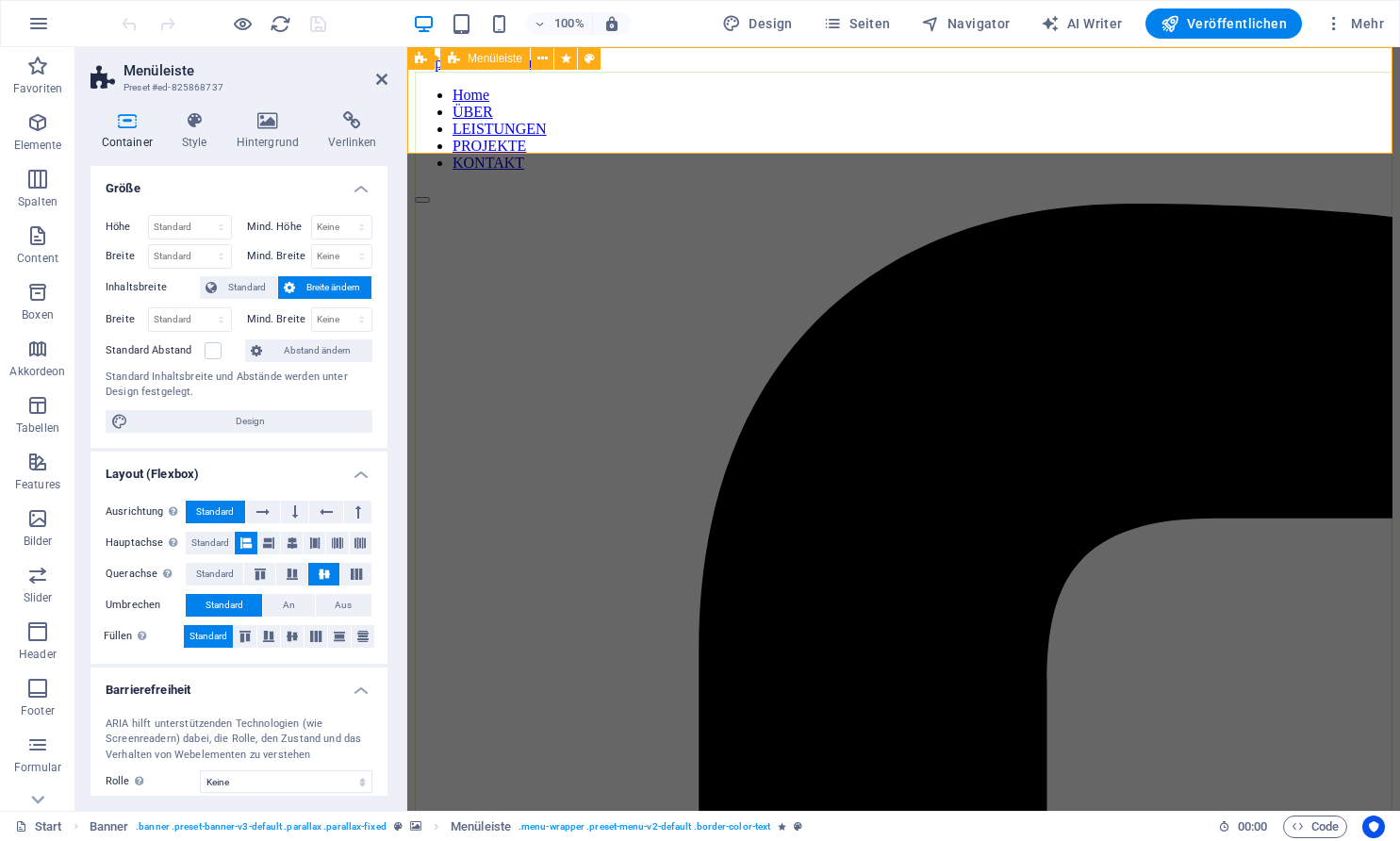 click on "Home ÜBER LEISTUNGEN PROJEKTE KONTAKT" at bounding box center (903, 1586) 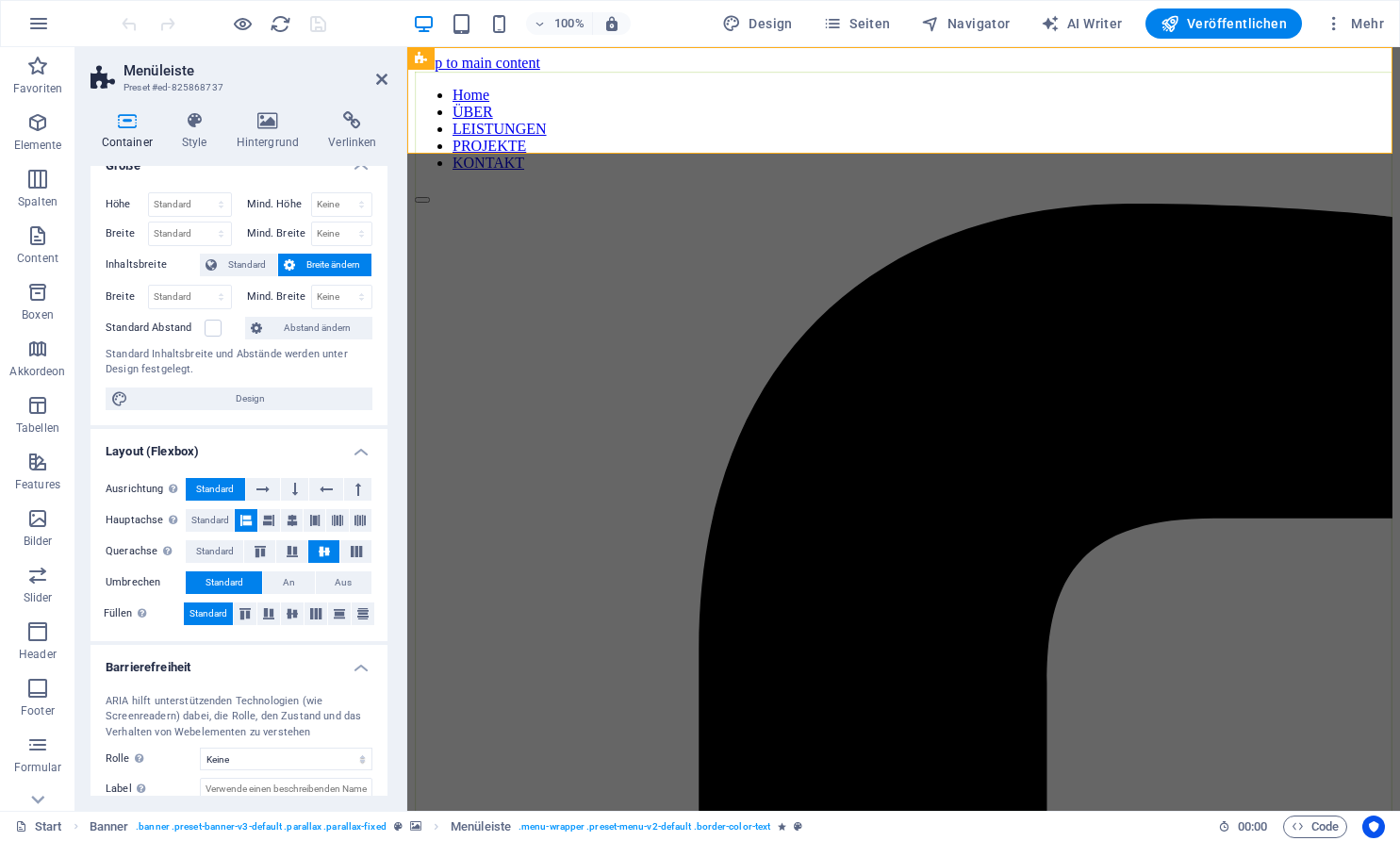 scroll, scrollTop: 33, scrollLeft: 0, axis: vertical 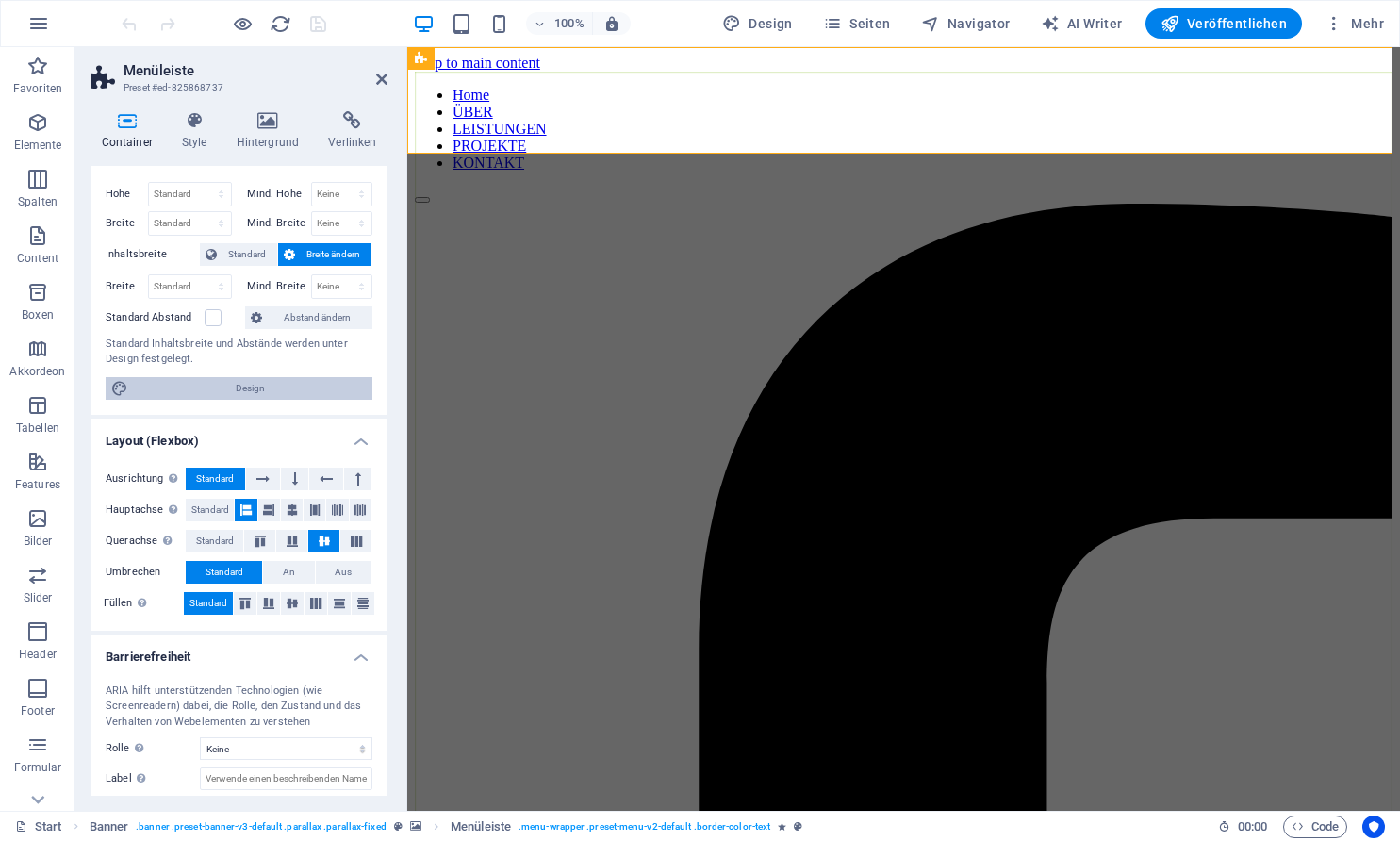 click on "Design" at bounding box center [250, 388] 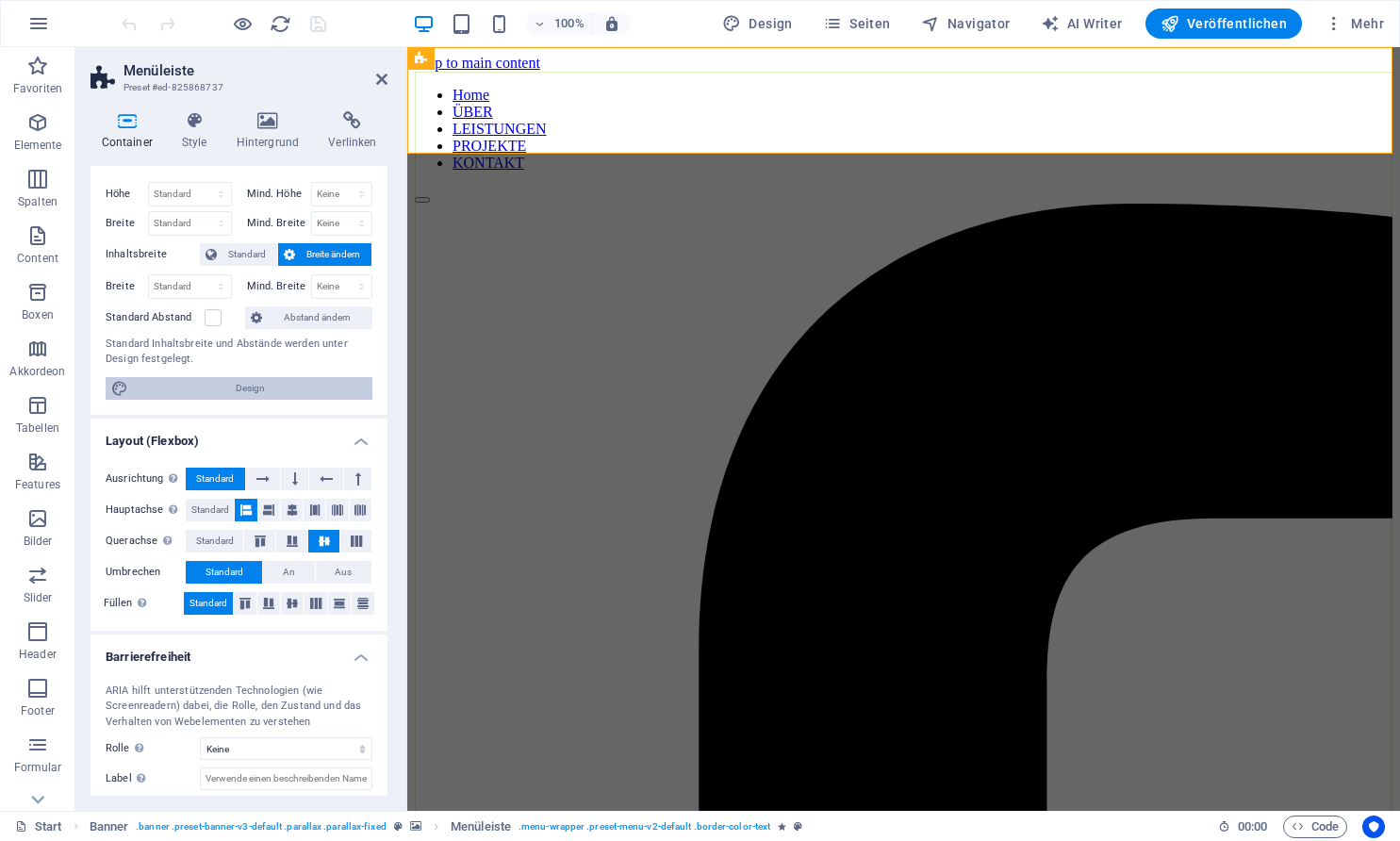 select on "rem" 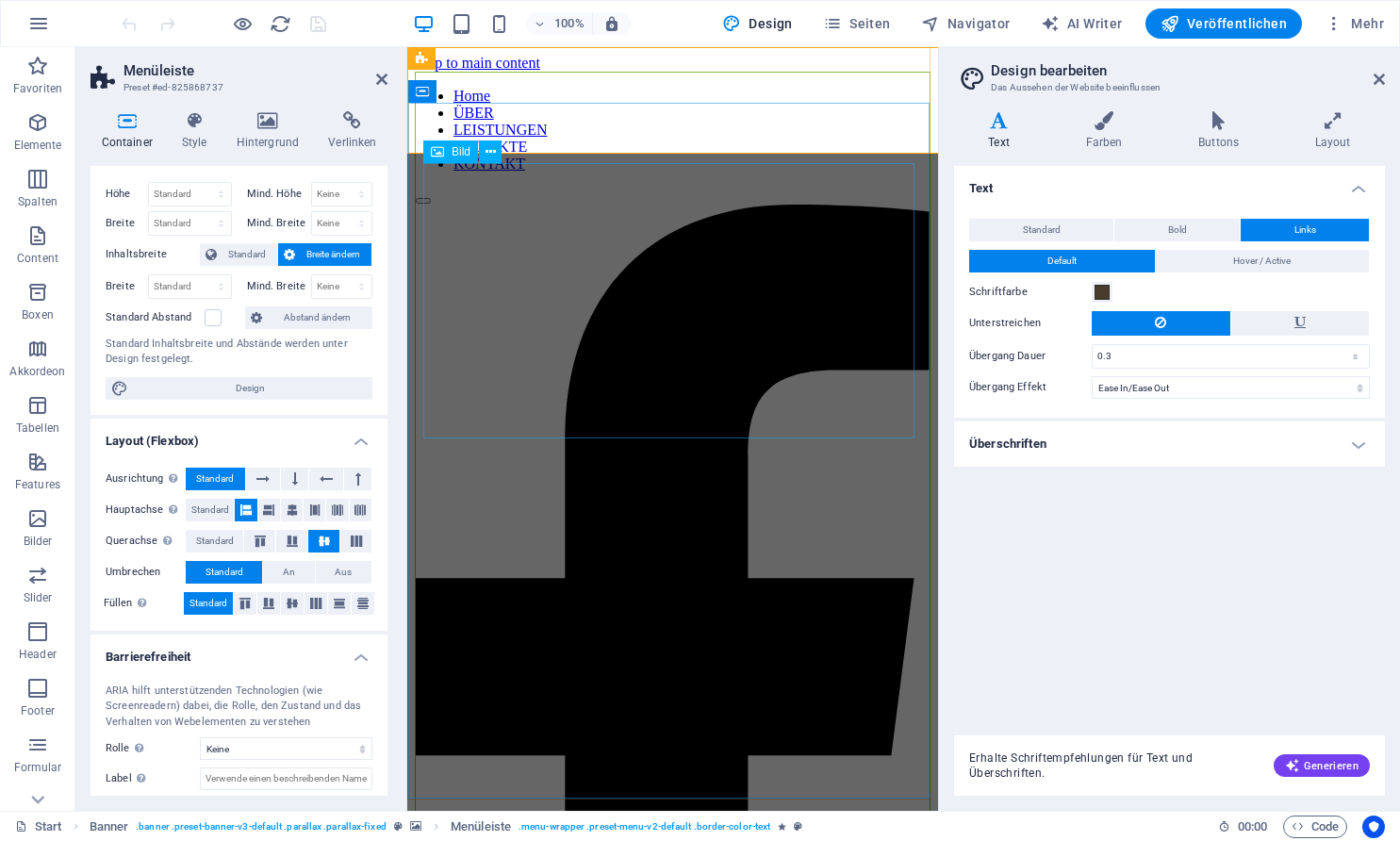 scroll, scrollTop: 3, scrollLeft: 0, axis: vertical 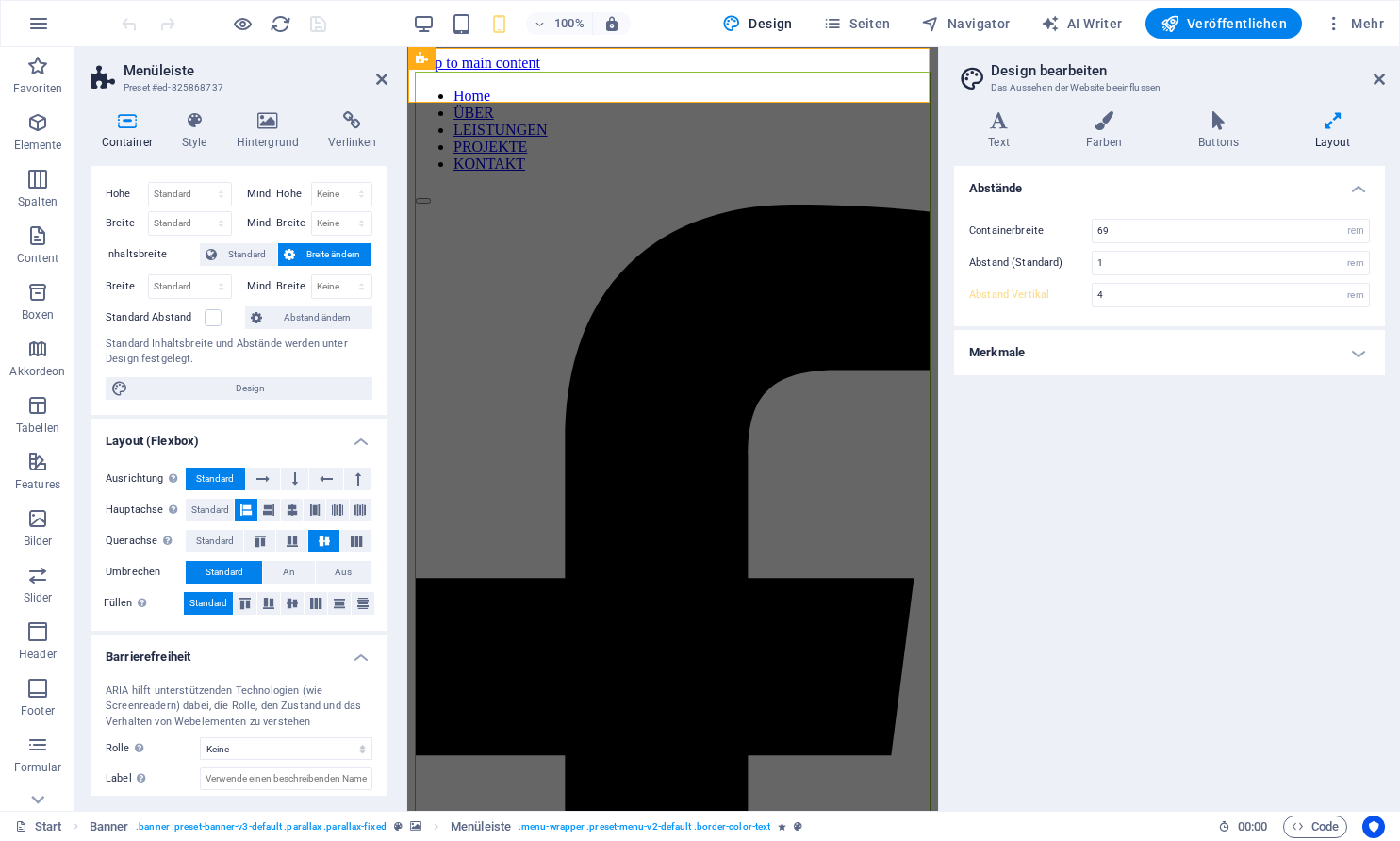 click on "Merkmale" at bounding box center [1169, 353] 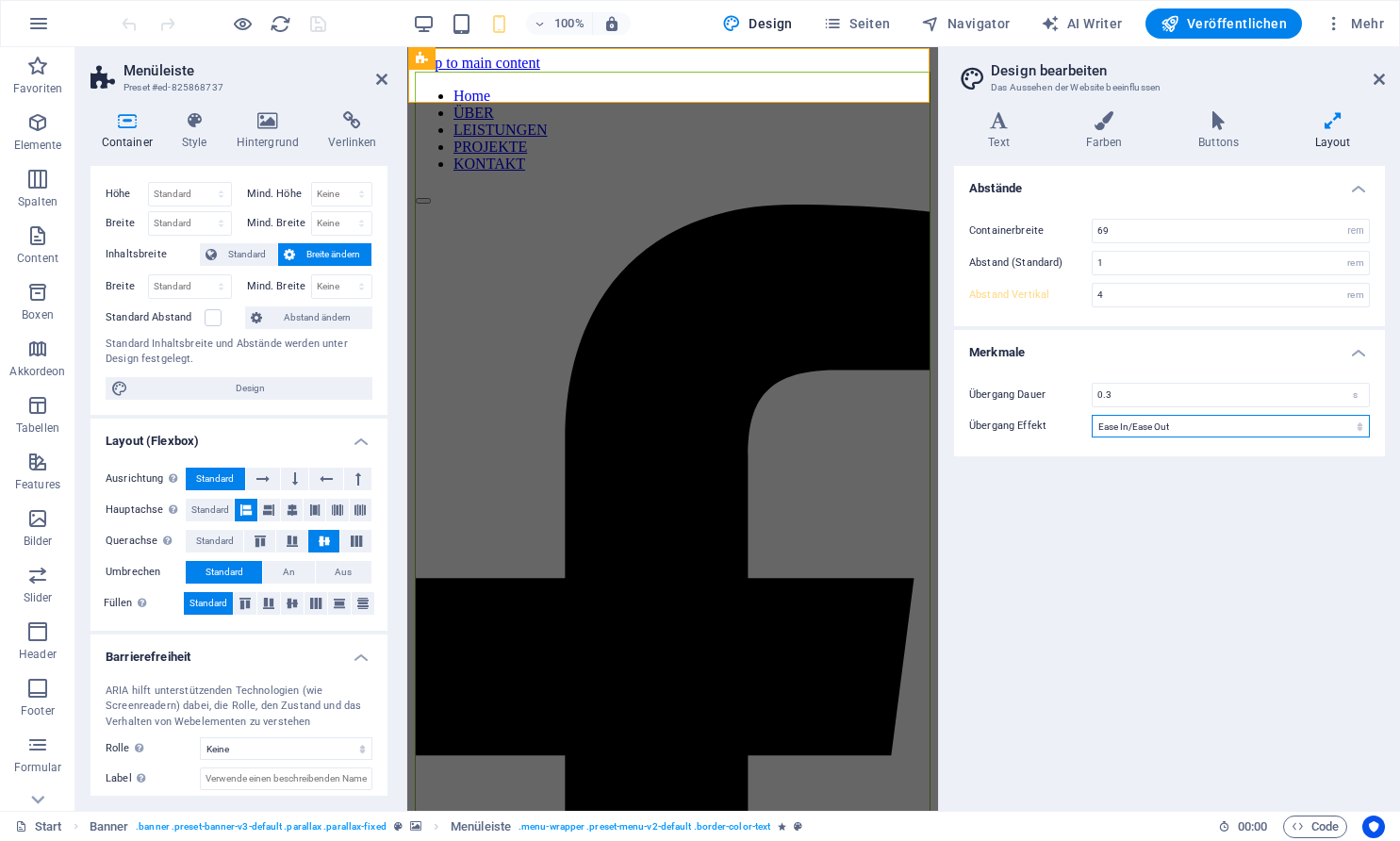 select on "linear" 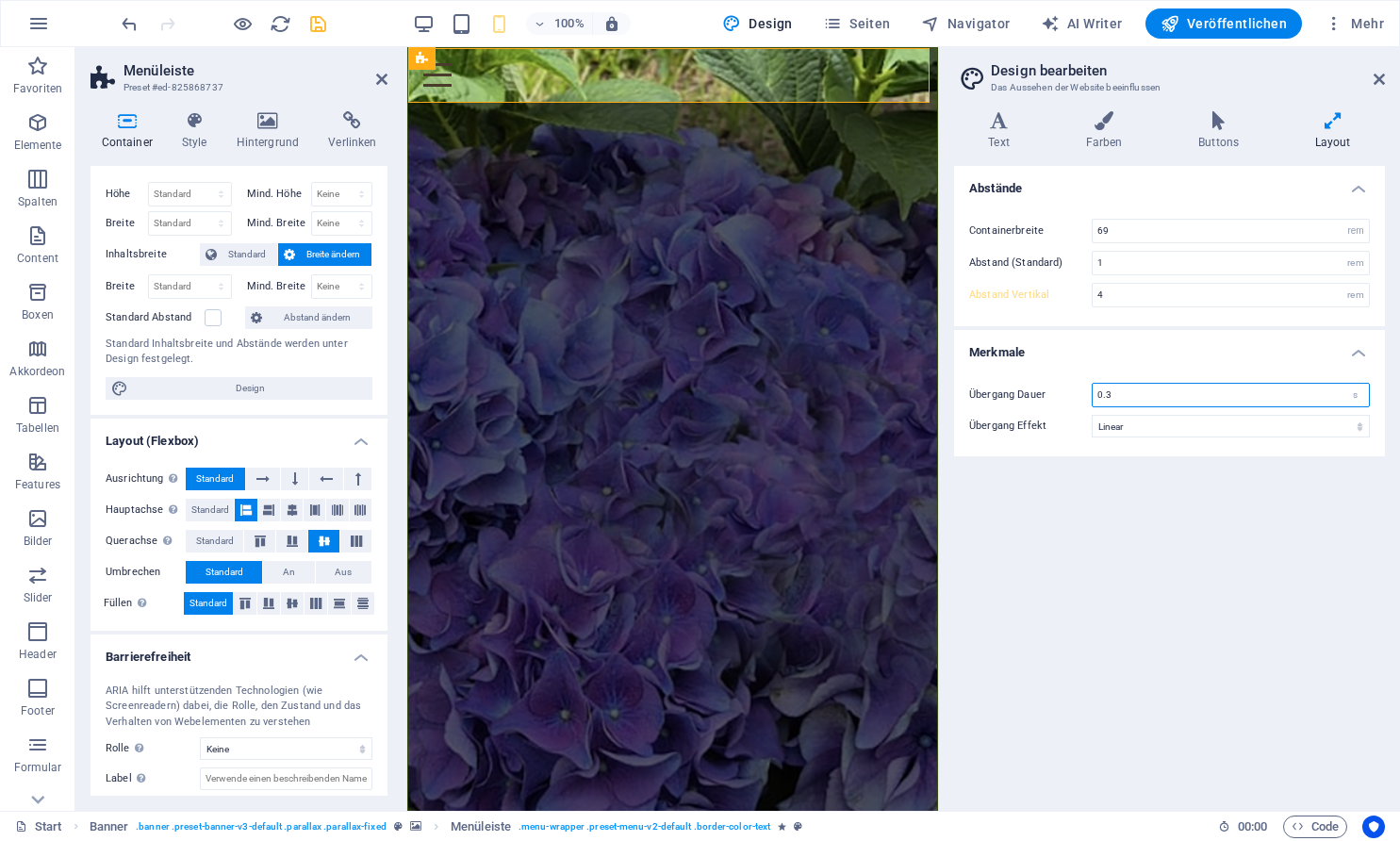 drag, startPoint x: 1115, startPoint y: 390, endPoint x: 1065, endPoint y: 391, distance: 50.009999 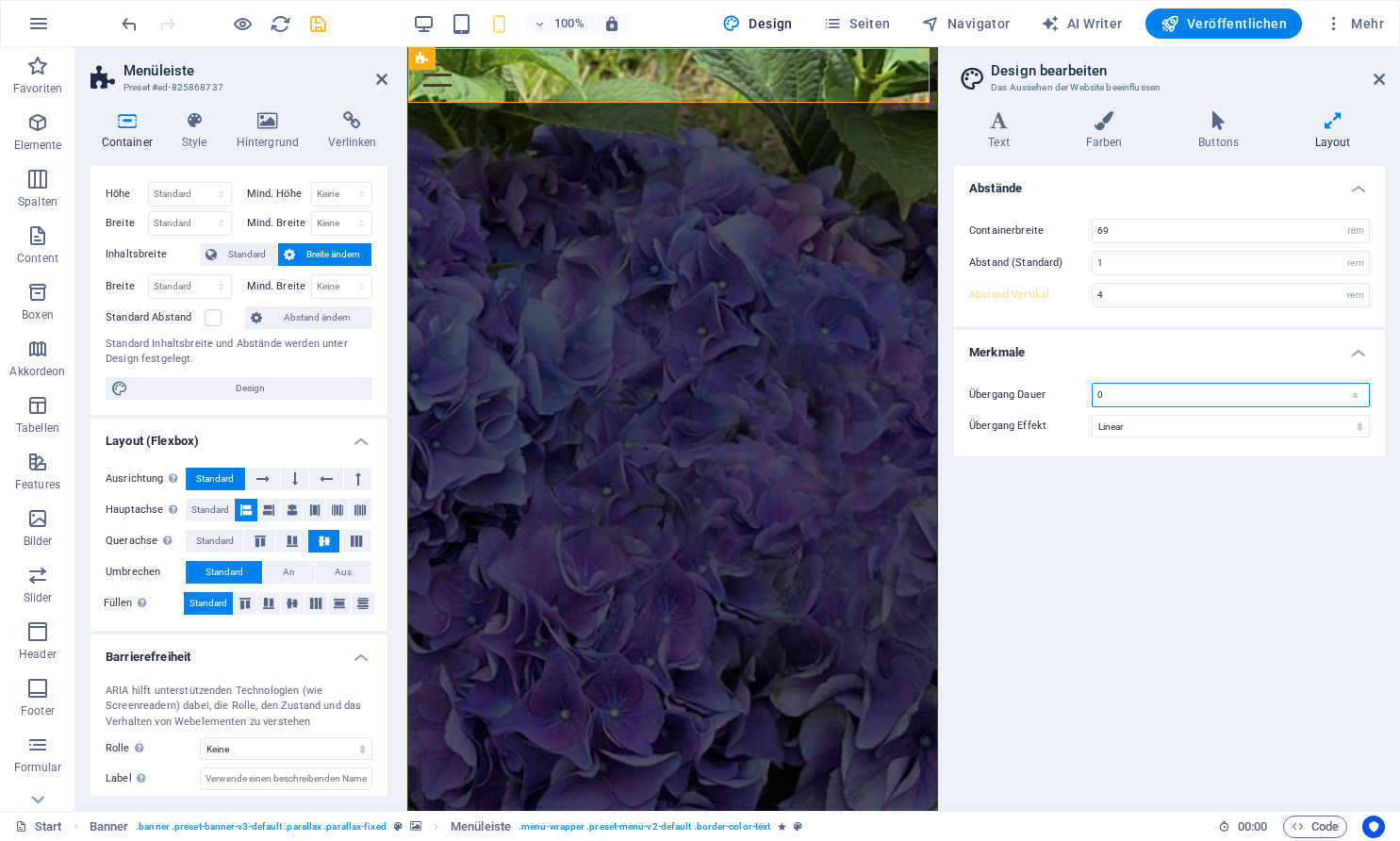 type on "0" 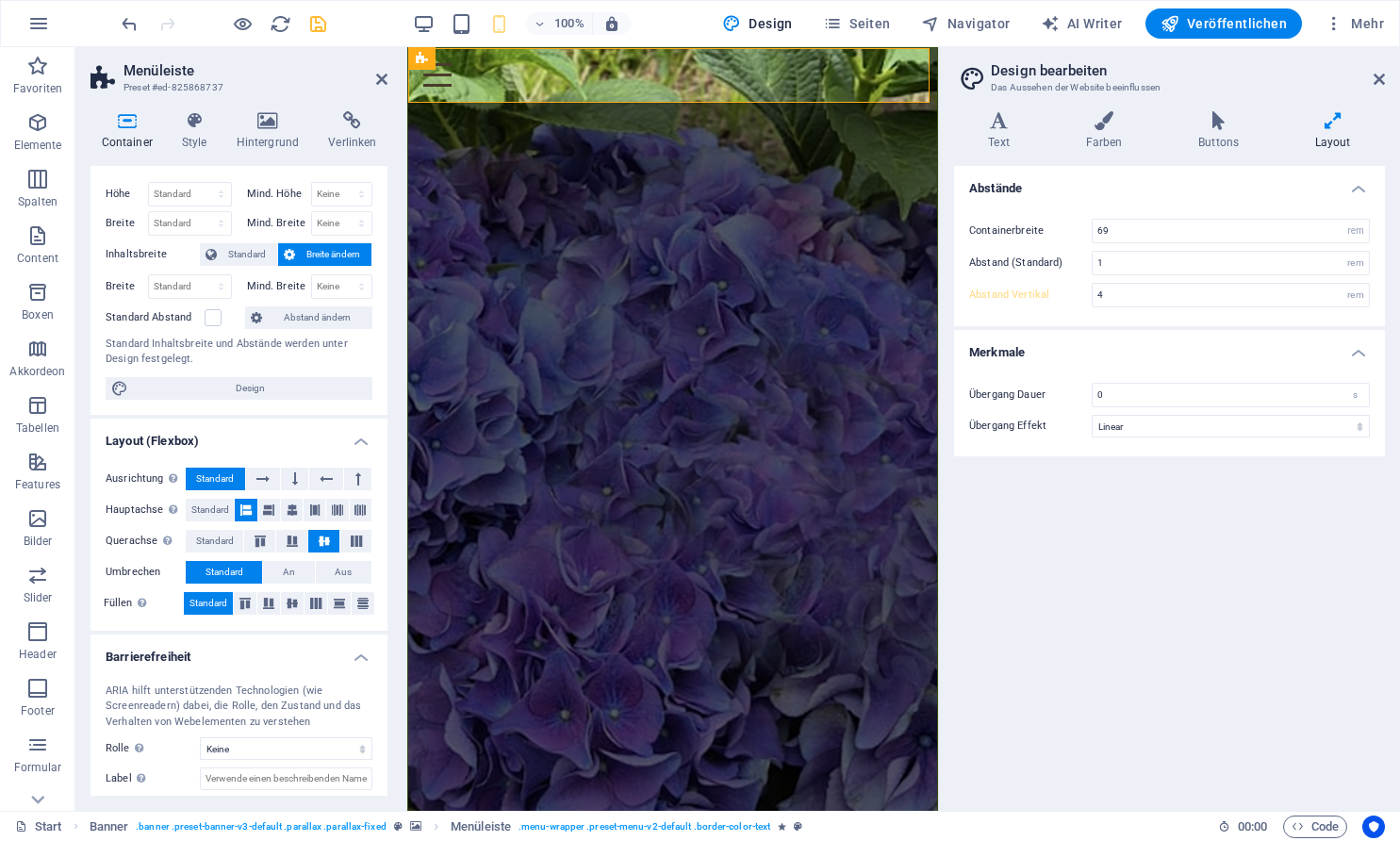click on "Übergang Effekt" at bounding box center (1030, 426) 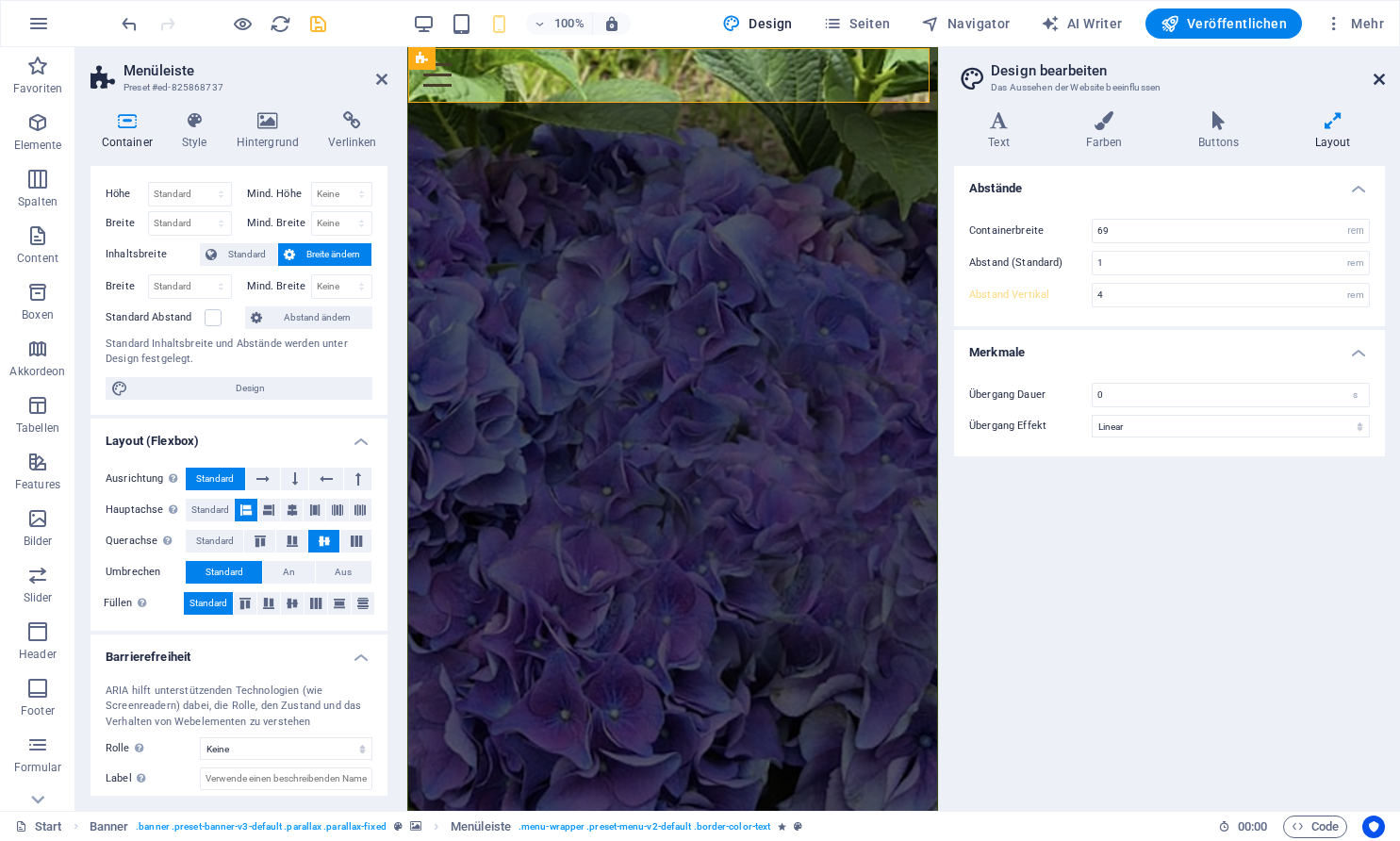 click at bounding box center (1379, 79) 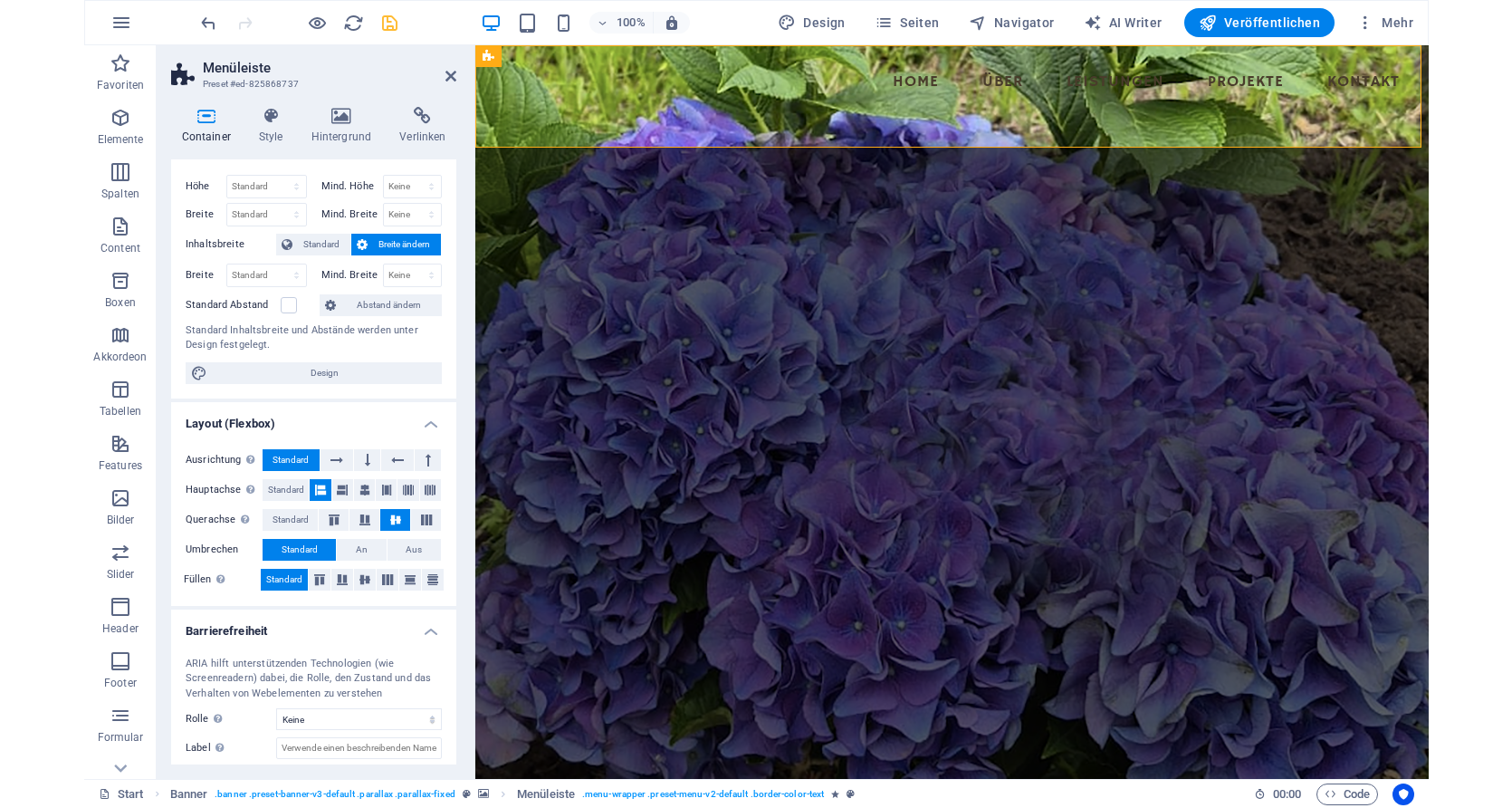 scroll, scrollTop: 0, scrollLeft: 0, axis: both 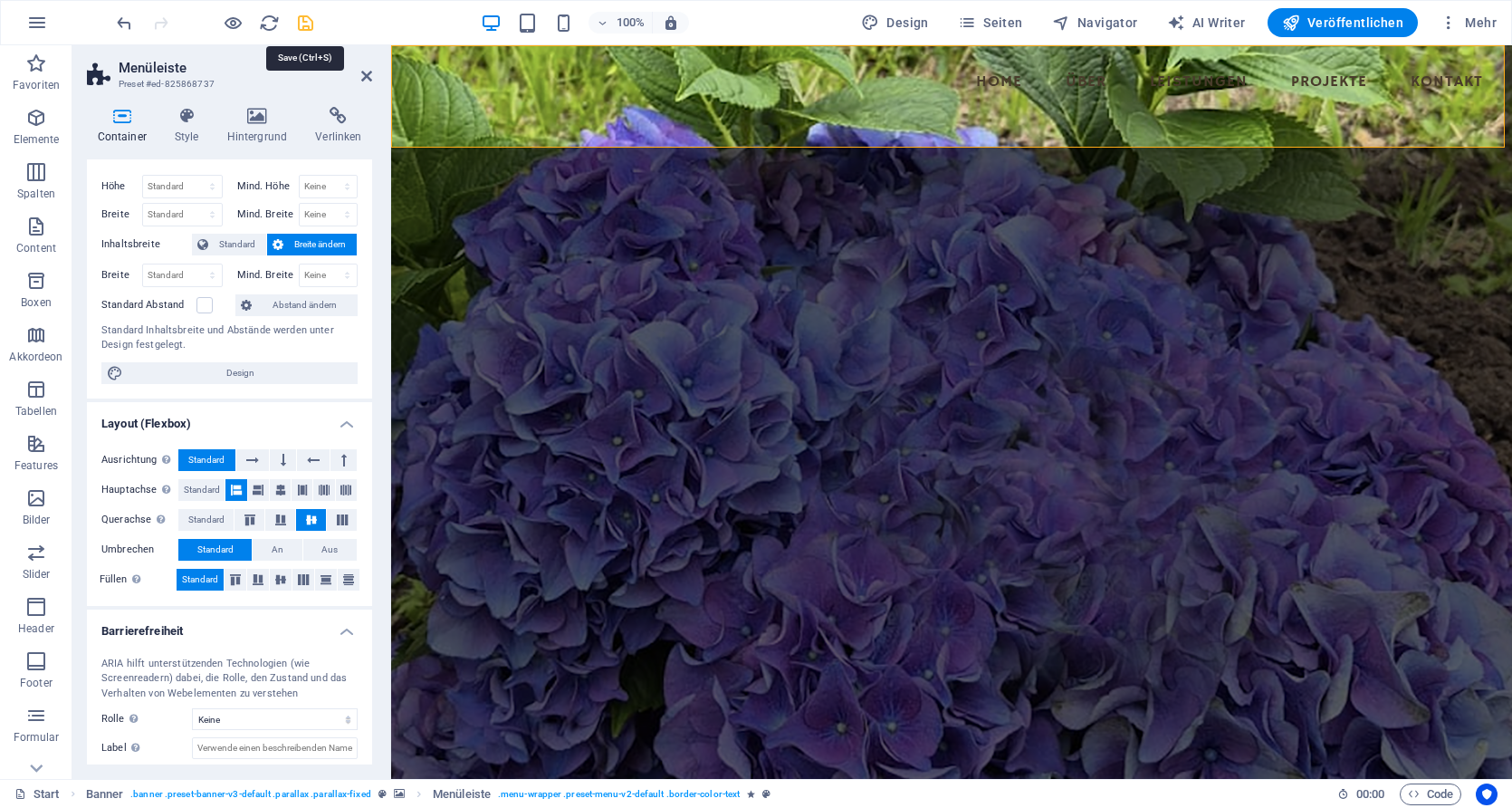 click at bounding box center (305, 23) 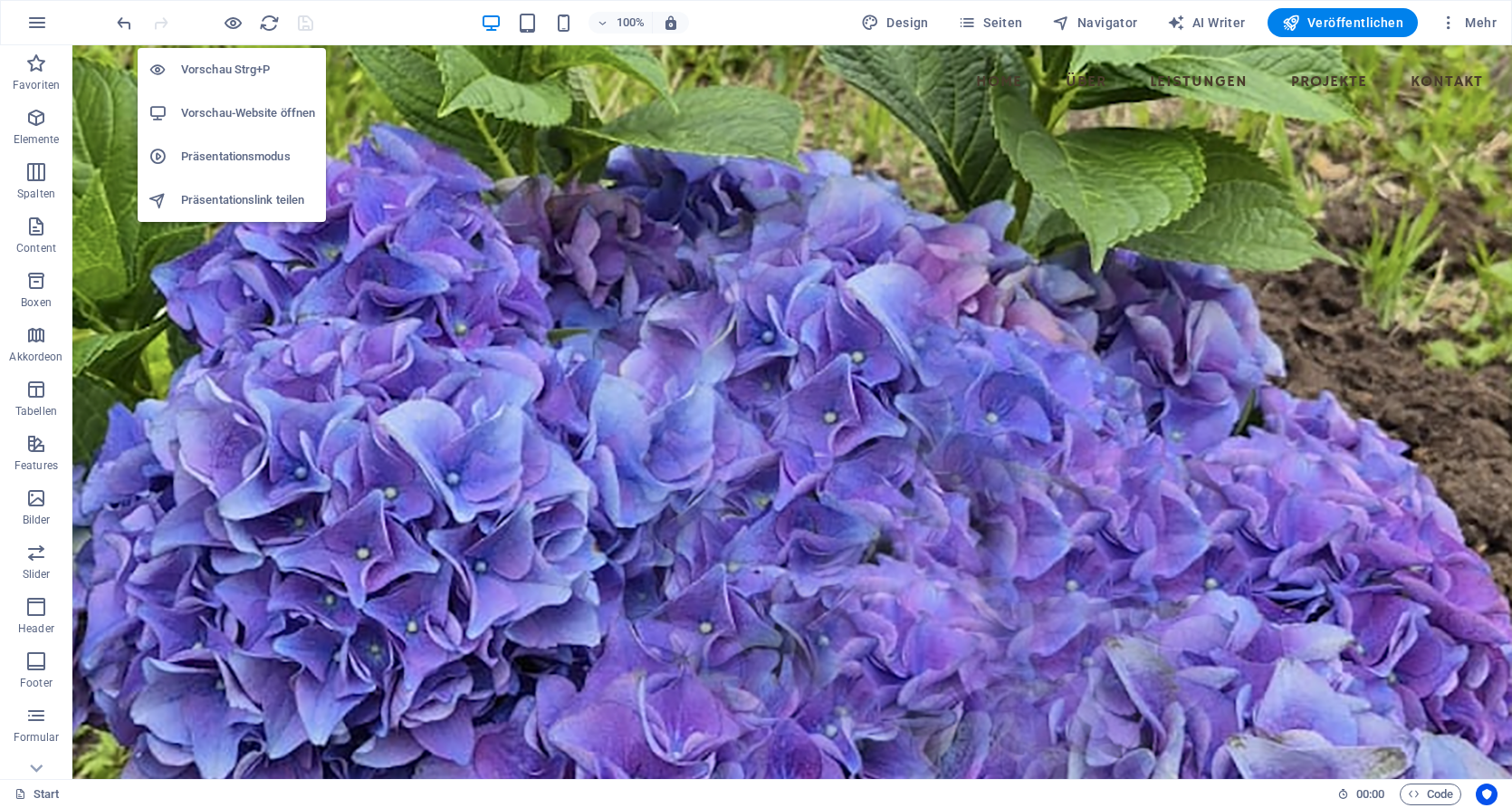 click on "Vorschau-Website öffnen" at bounding box center [248, 113] 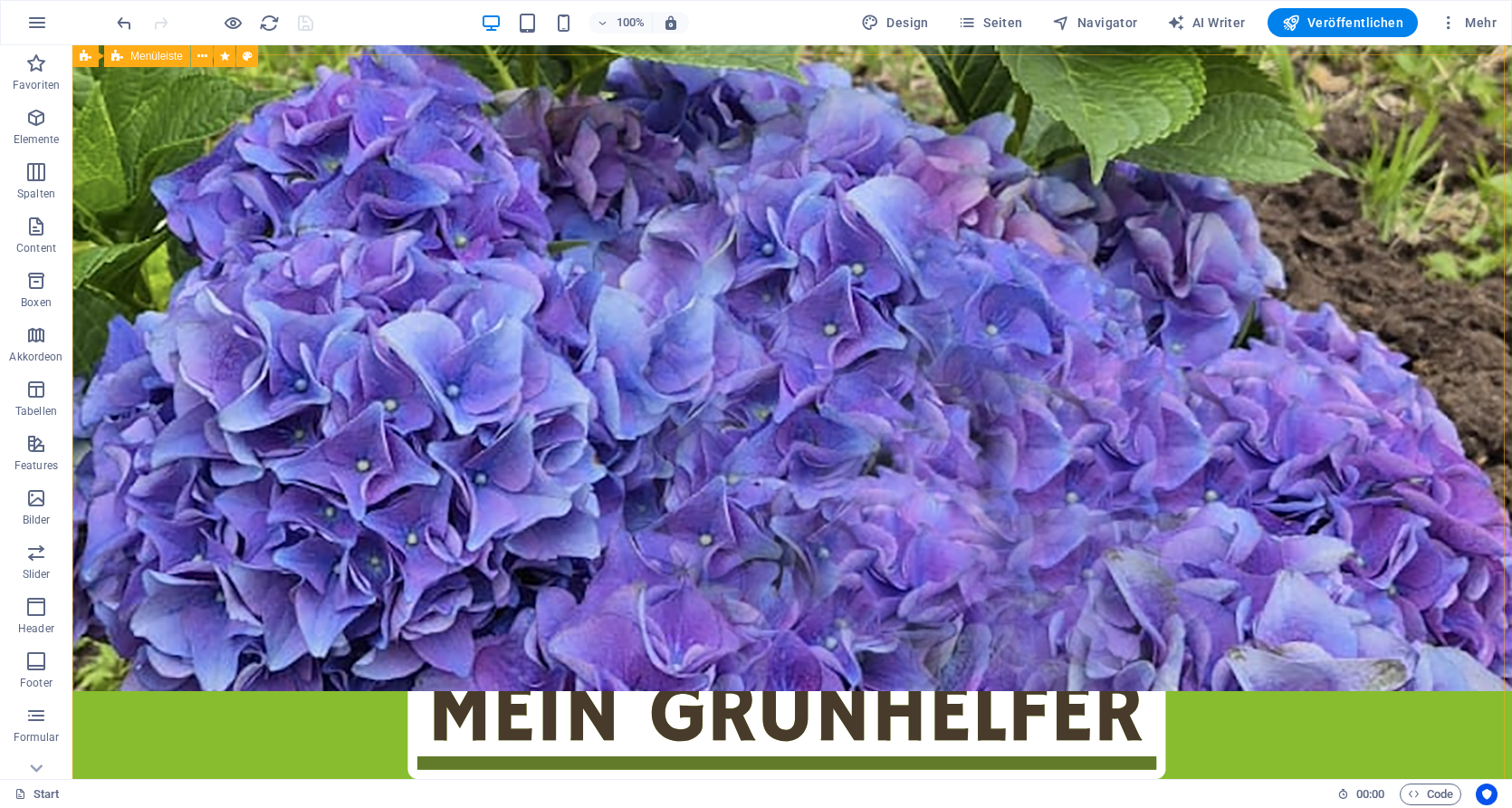 scroll, scrollTop: 0, scrollLeft: 0, axis: both 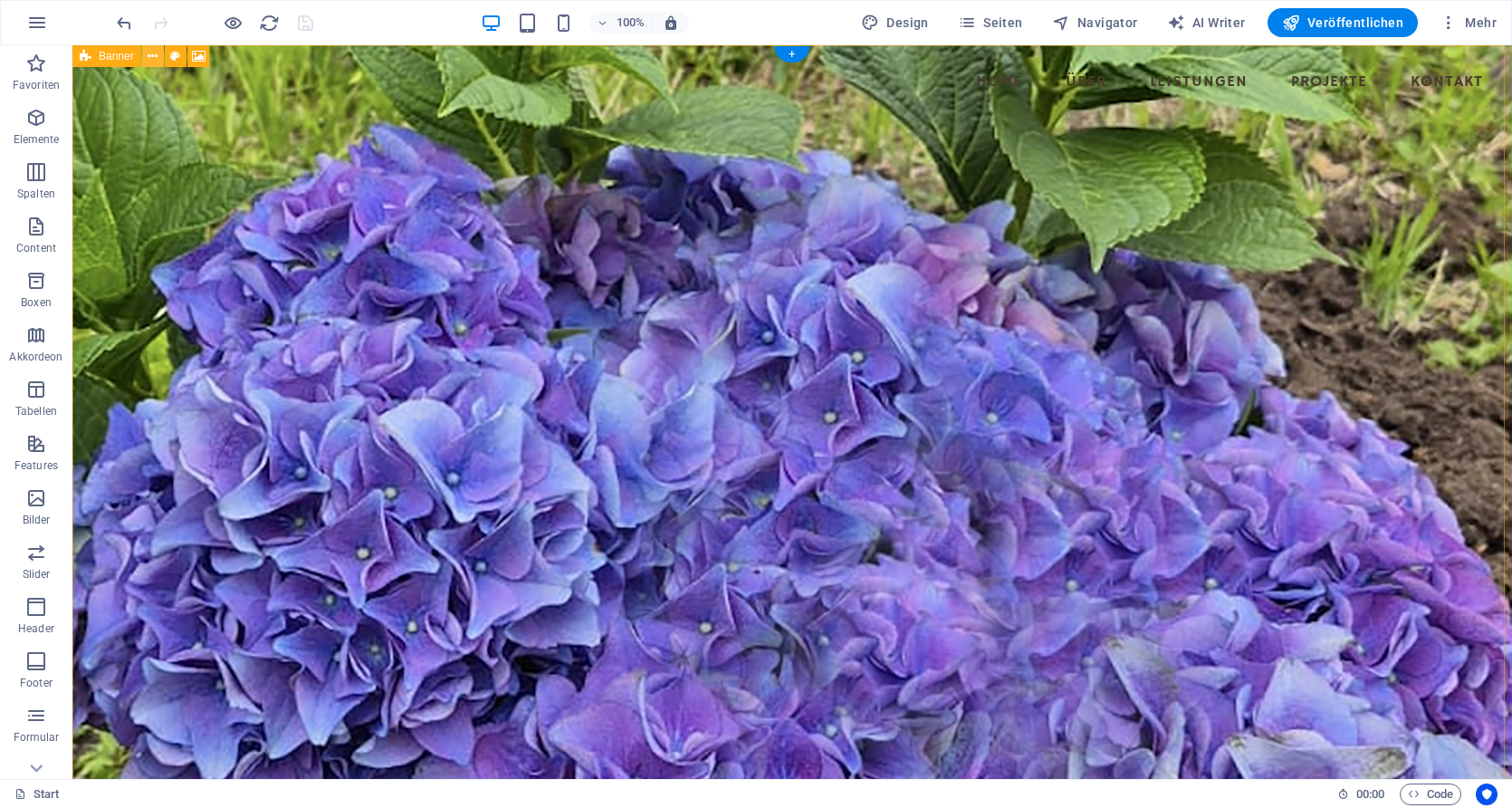 click at bounding box center [152, 56] 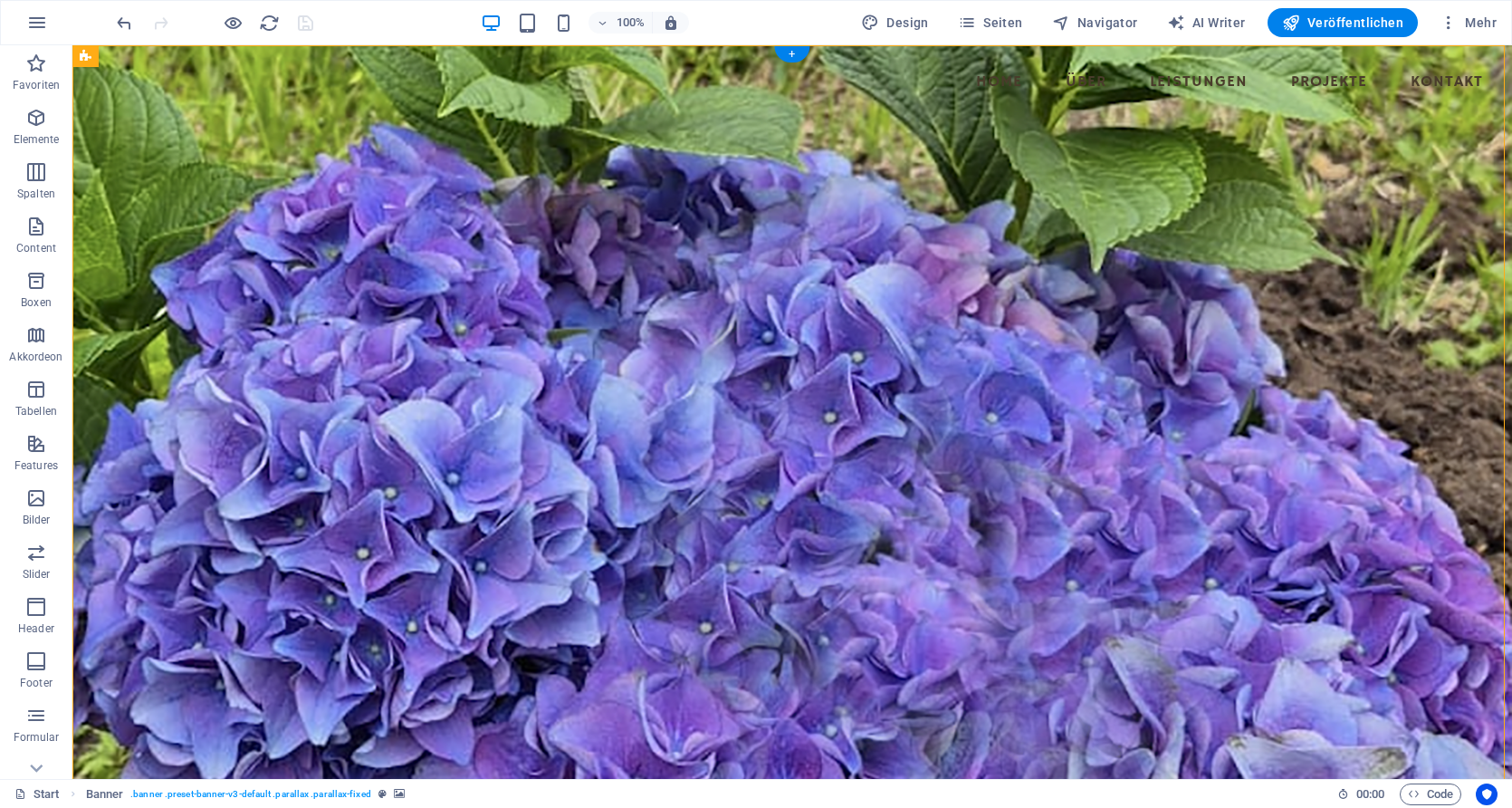 click on "Home ÜBER LEISTUNGEN PROJEKTE KONTAKT" at bounding box center (792, 155) 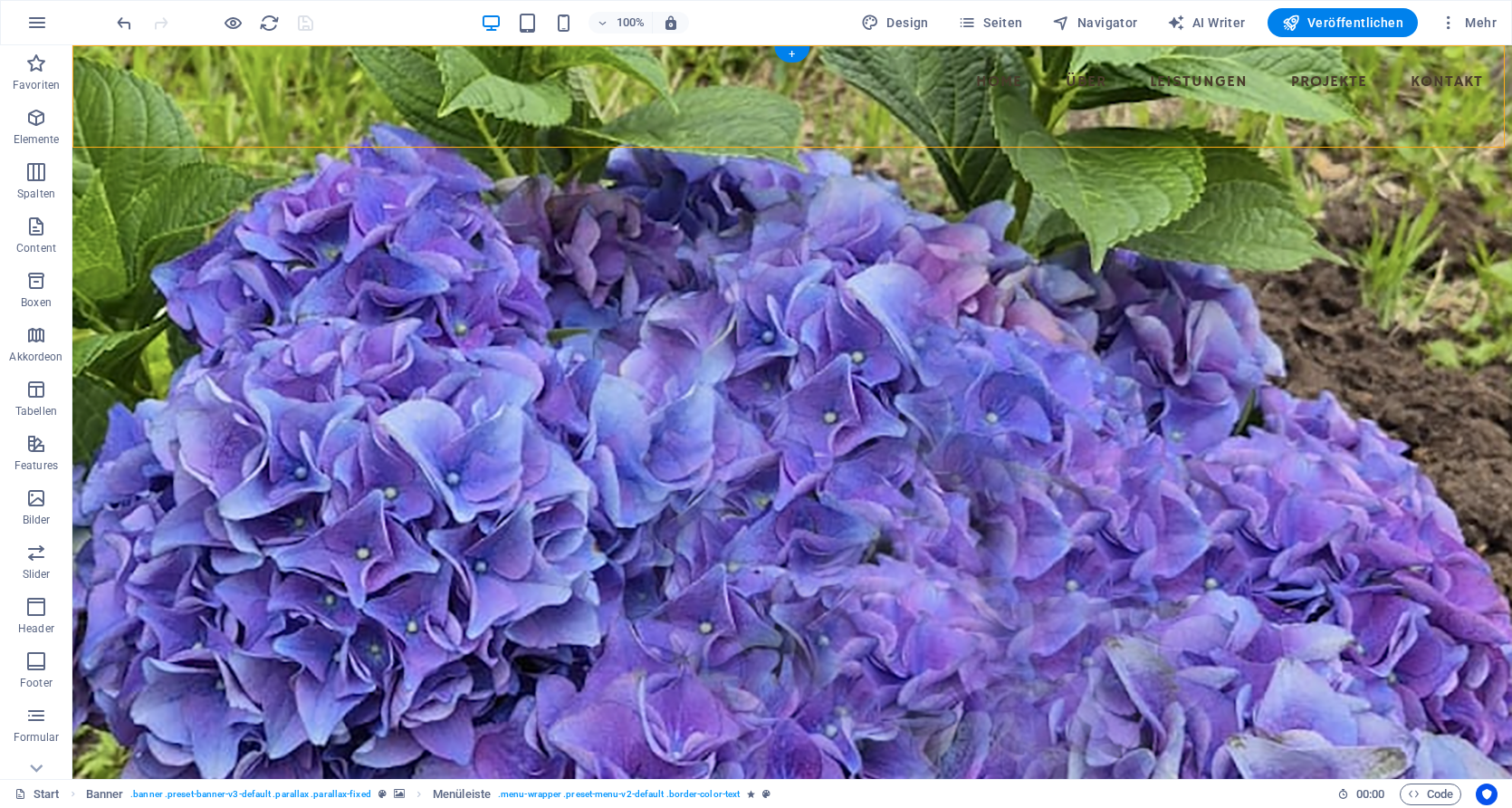 click on "Home ÜBER LEISTUNGEN PROJEKTE KONTAKT" at bounding box center [792, 155] 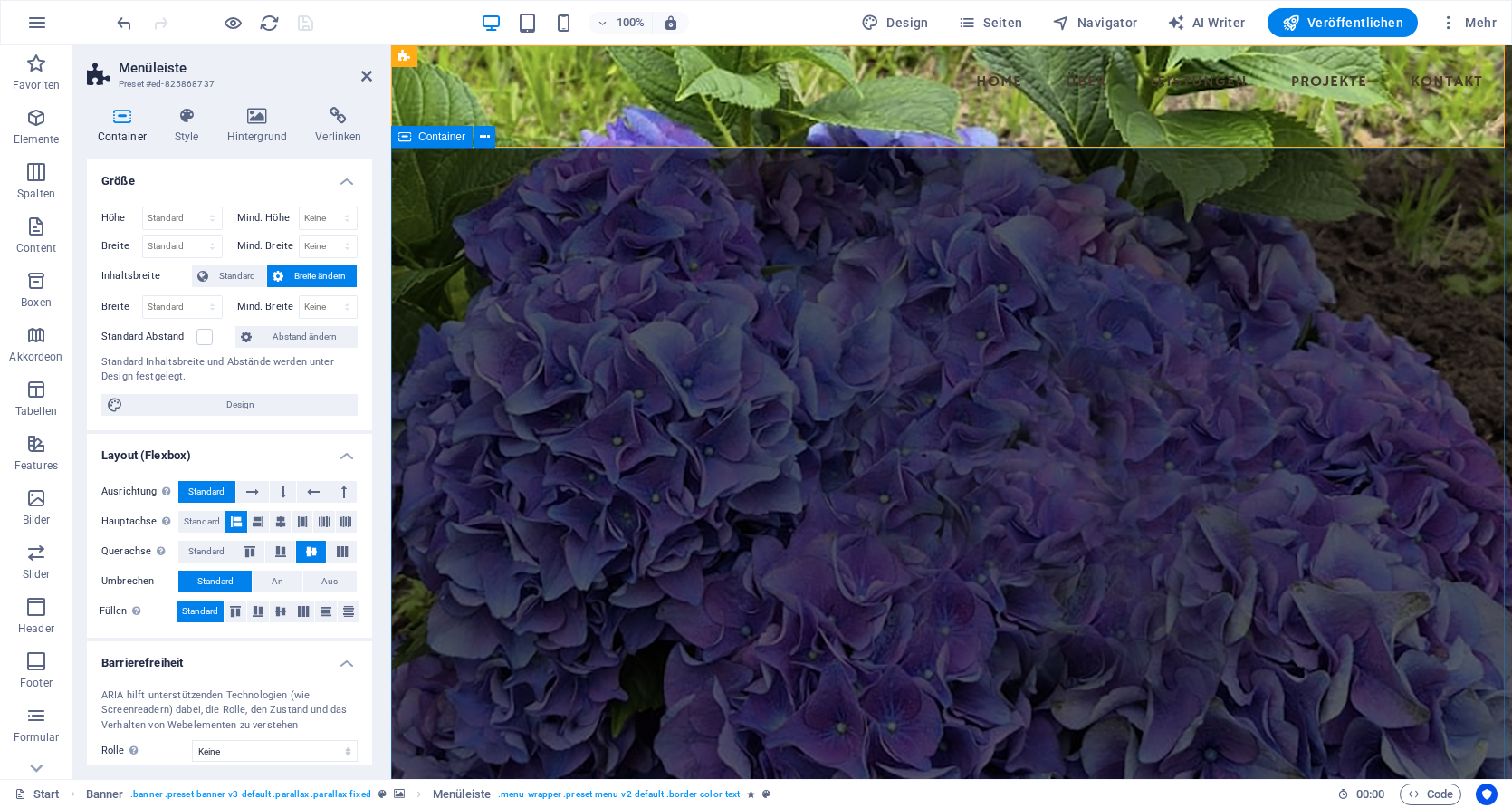 scroll, scrollTop: 0, scrollLeft: 0, axis: both 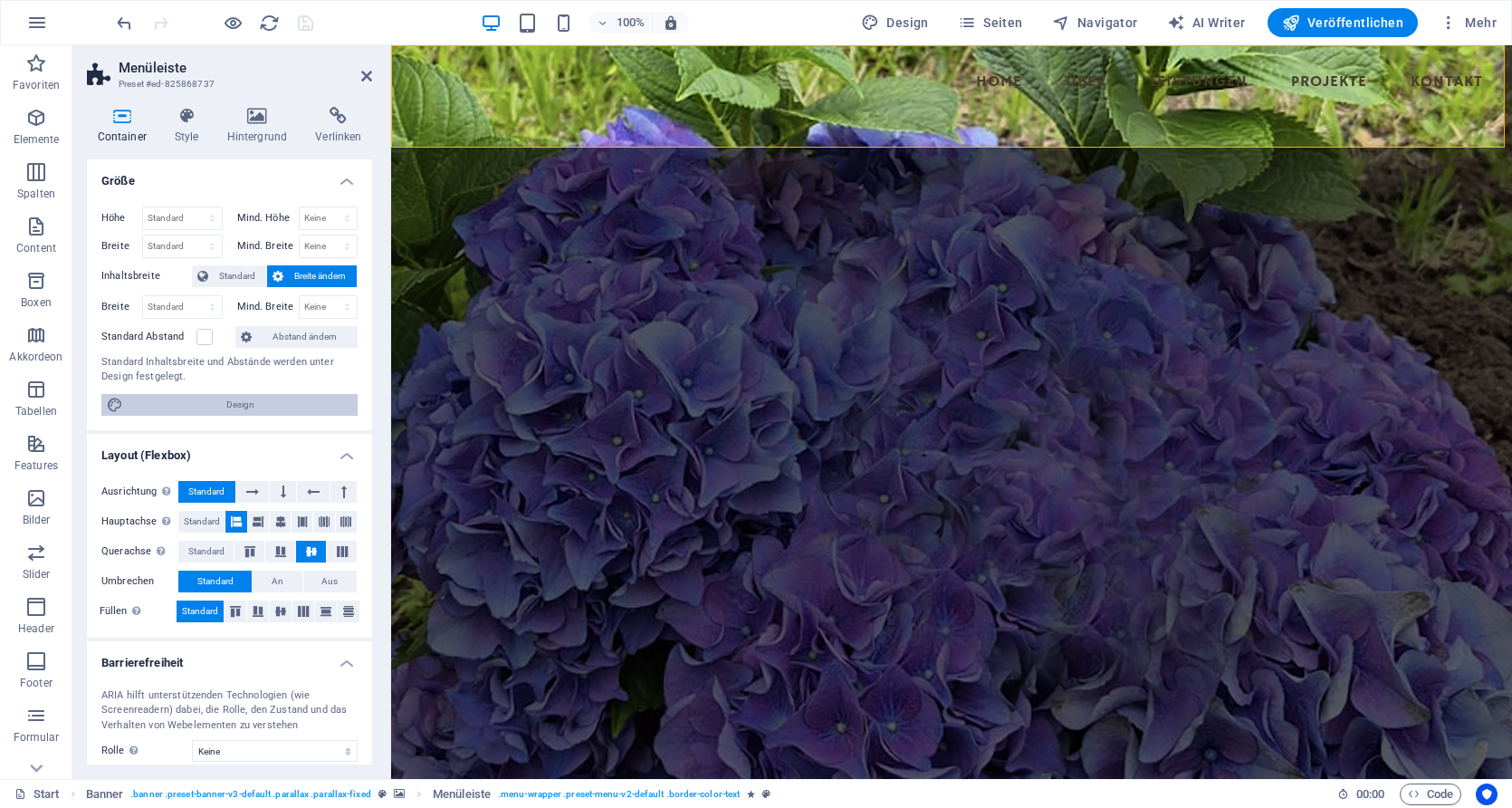 click on "Design" at bounding box center [240, 405] 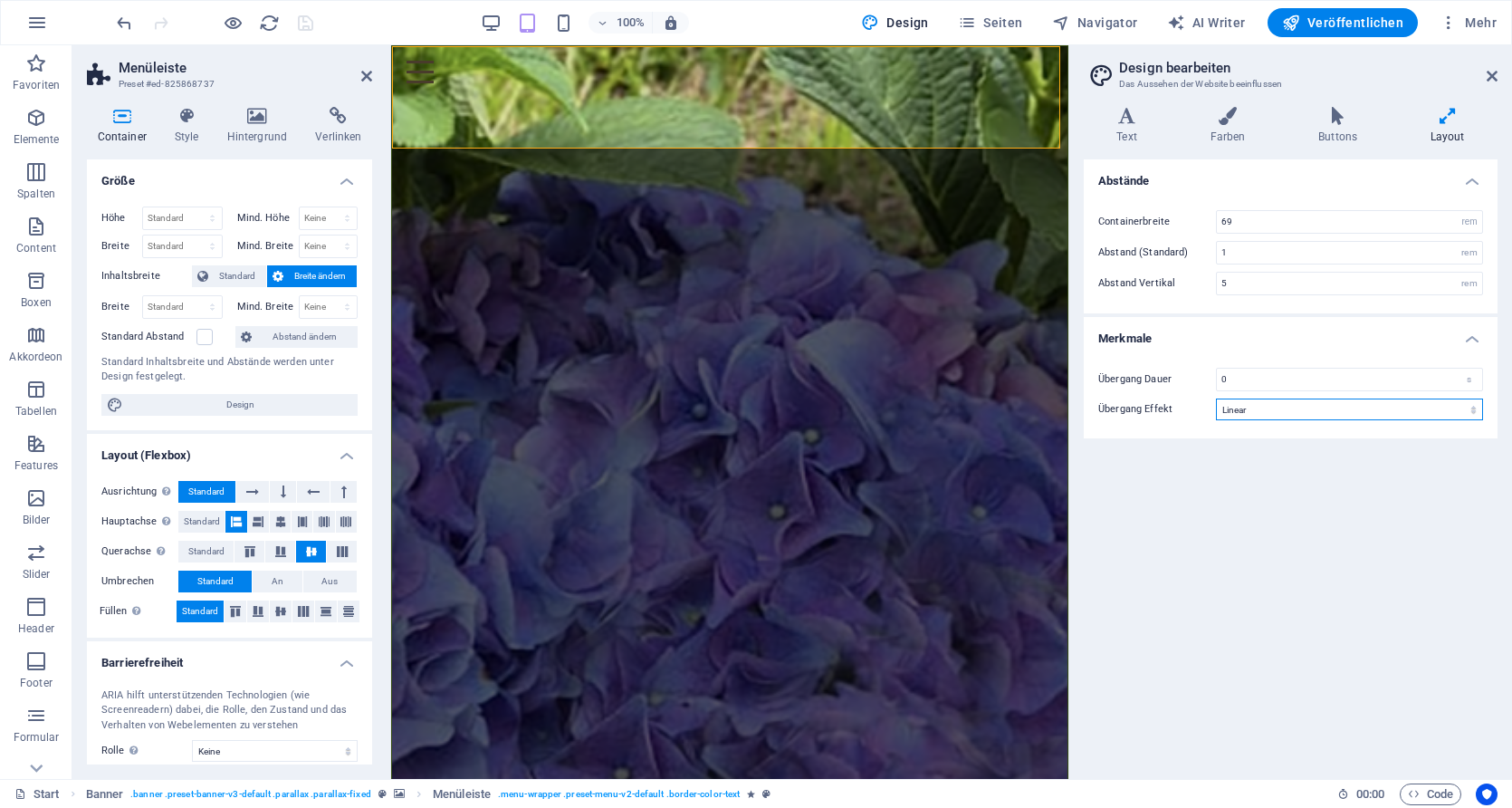 select on "ease" 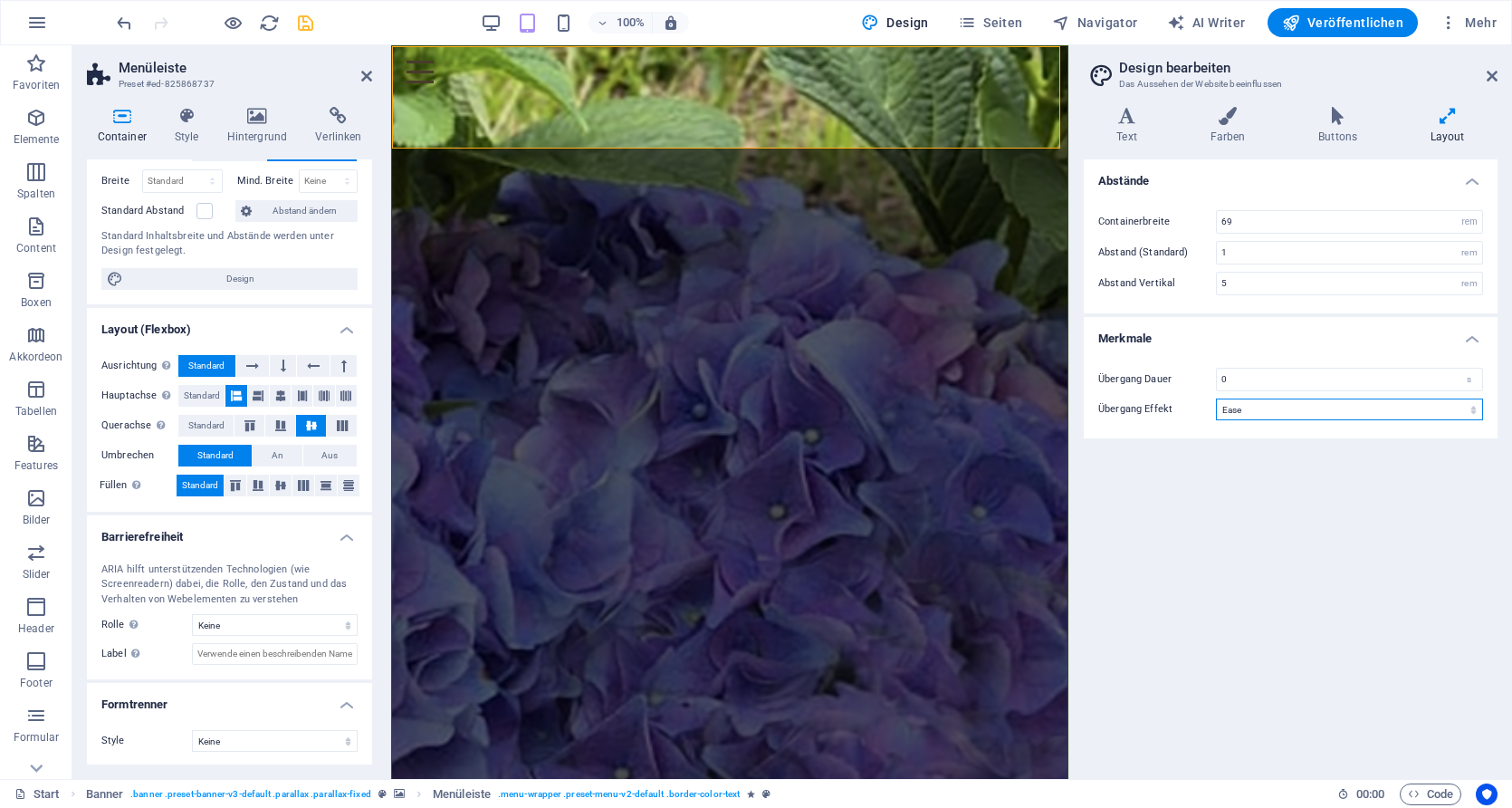 scroll, scrollTop: 125, scrollLeft: 0, axis: vertical 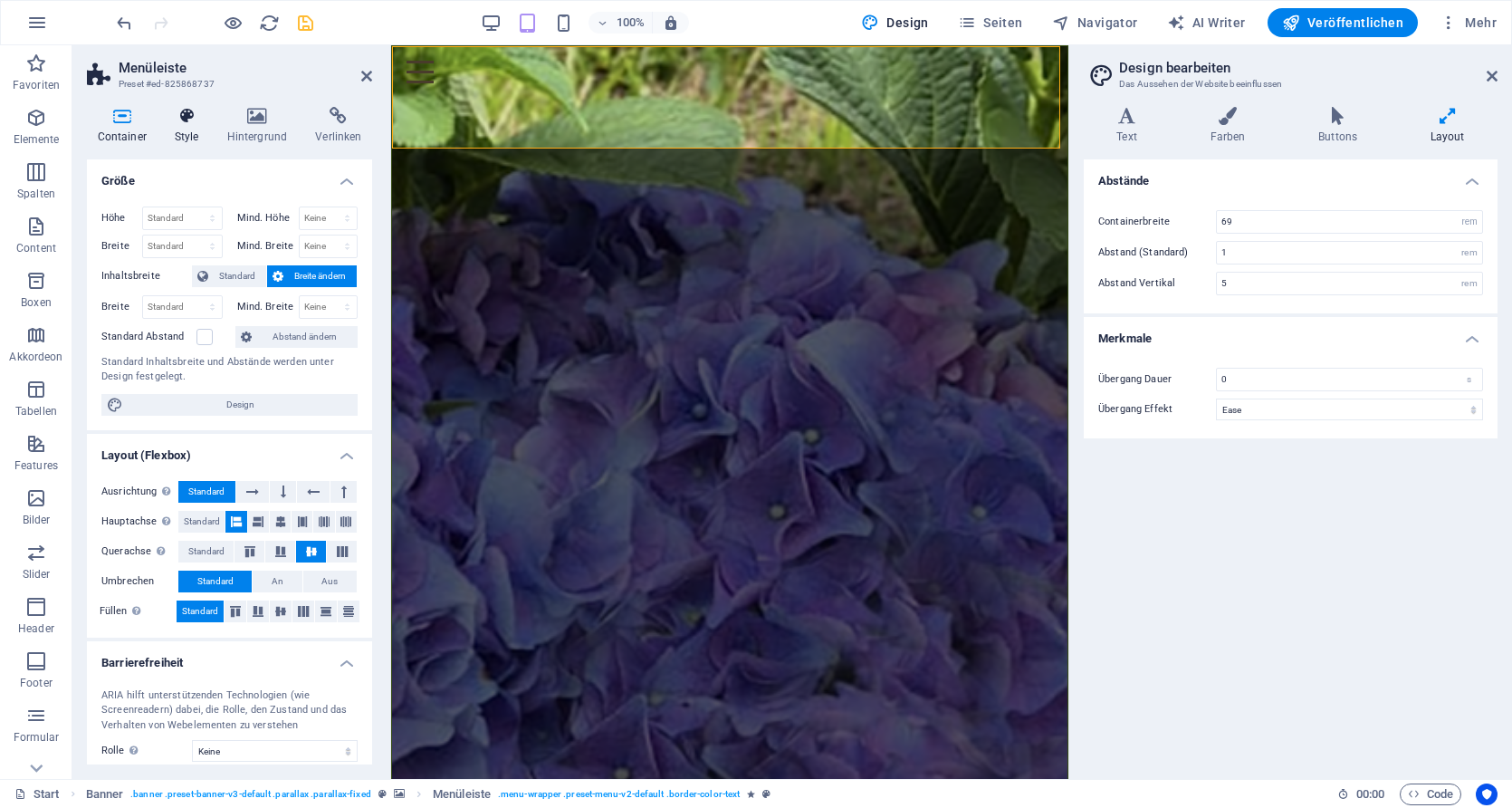 click at bounding box center [187, 116] 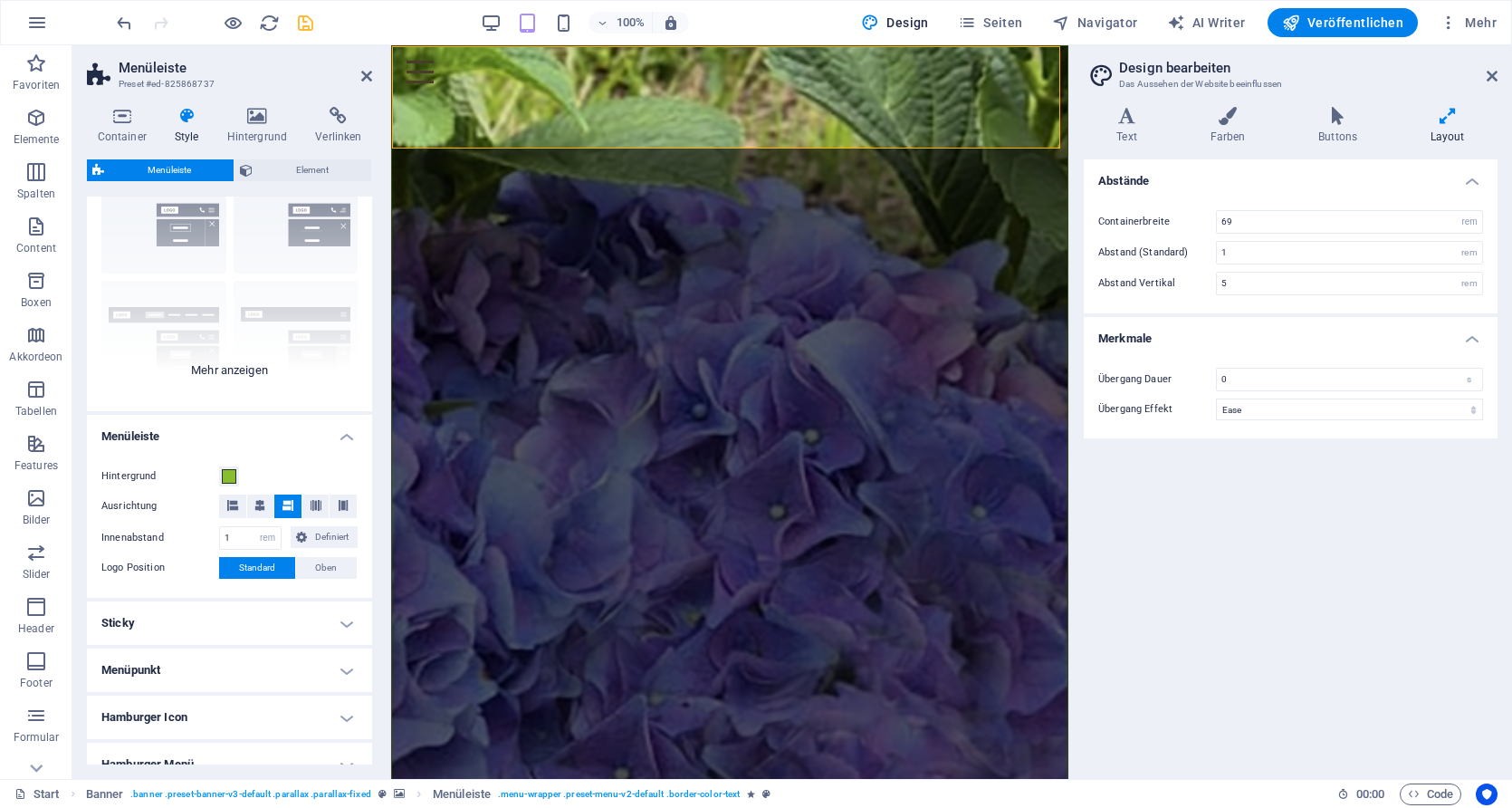 scroll, scrollTop: 92, scrollLeft: 0, axis: vertical 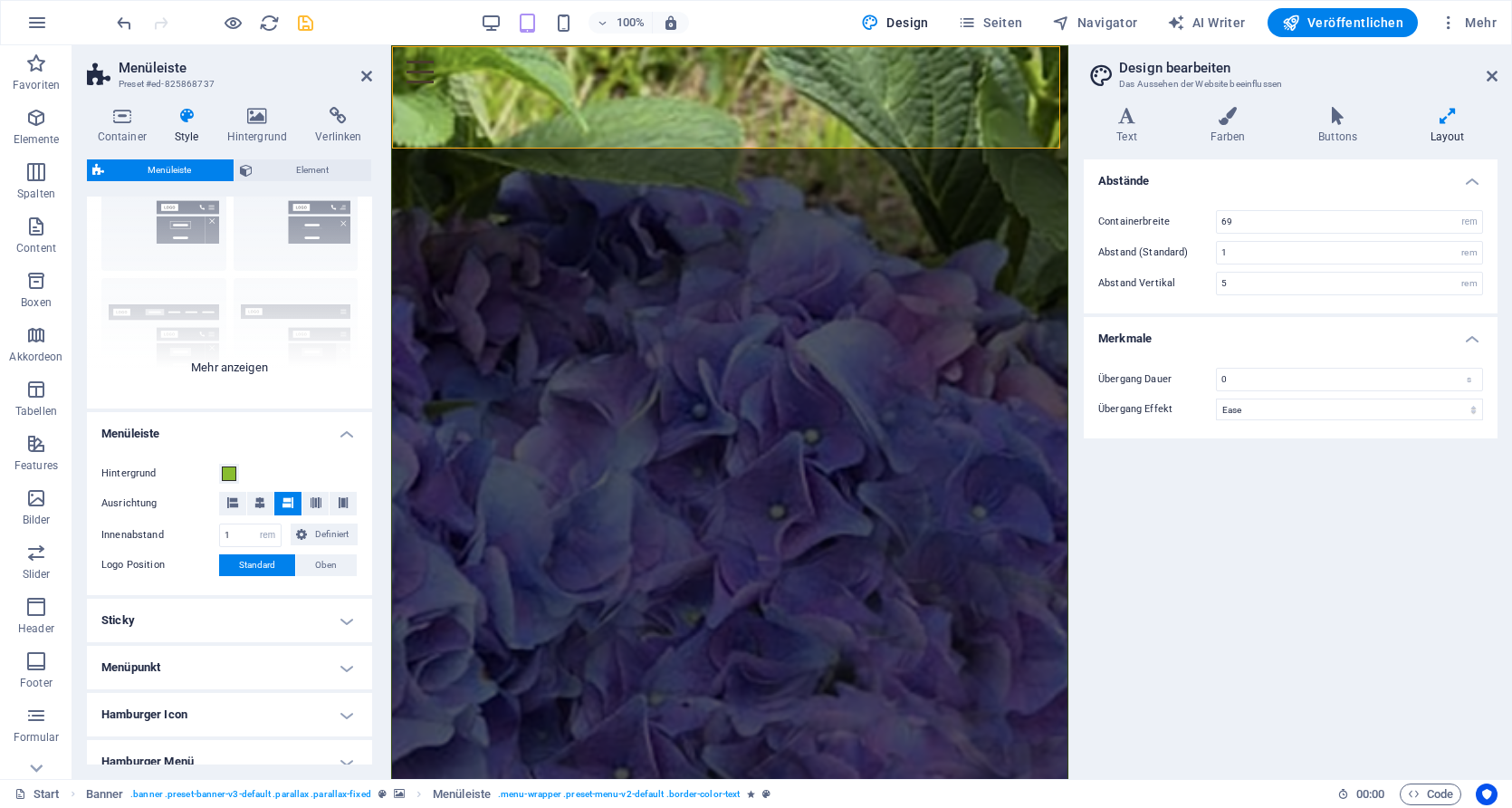 click on "Rahmen Mittig Standard Fixiert Loki Trigger Breit XXL" at bounding box center [229, 273] 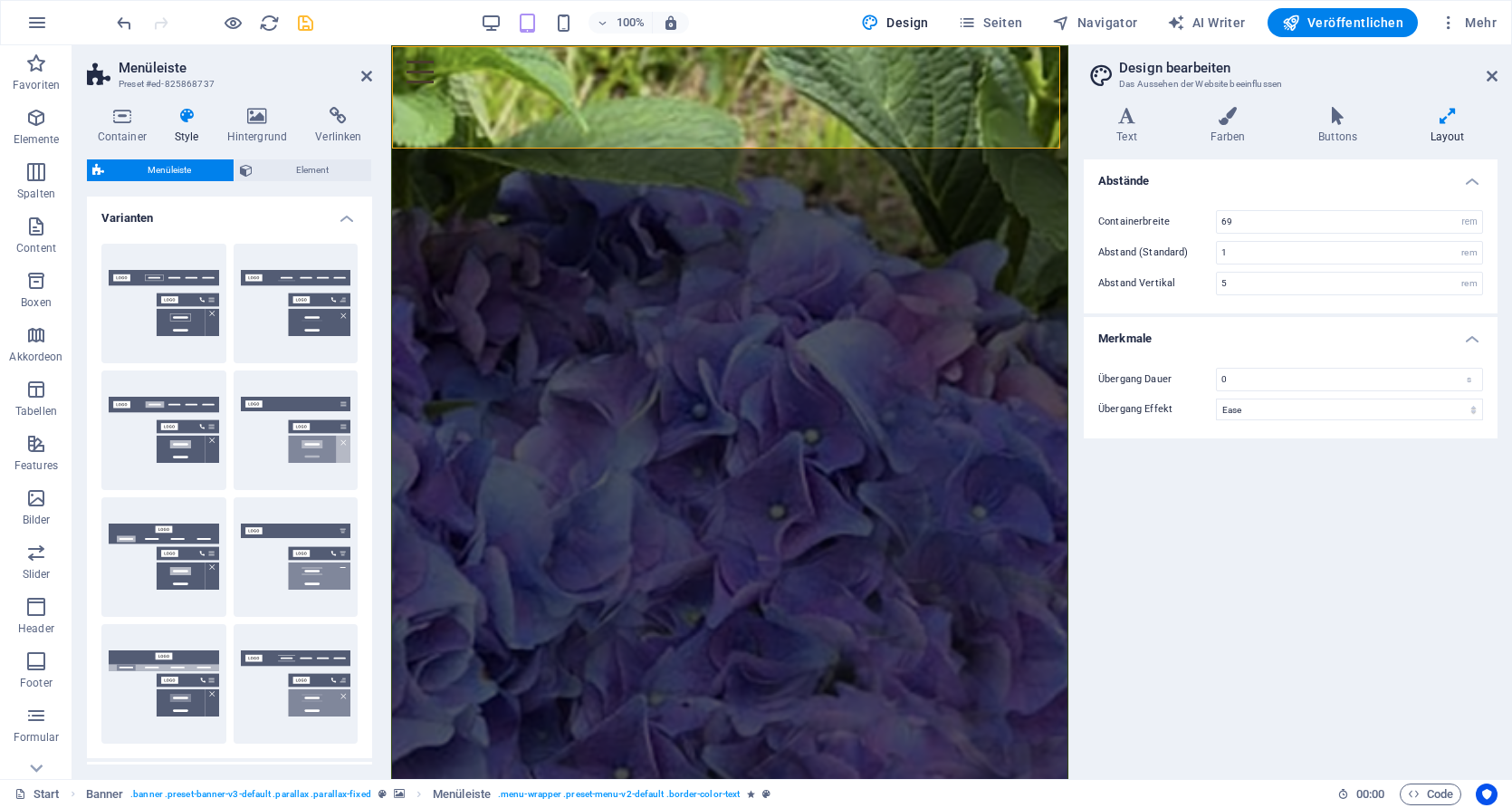 scroll, scrollTop: 0, scrollLeft: 0, axis: both 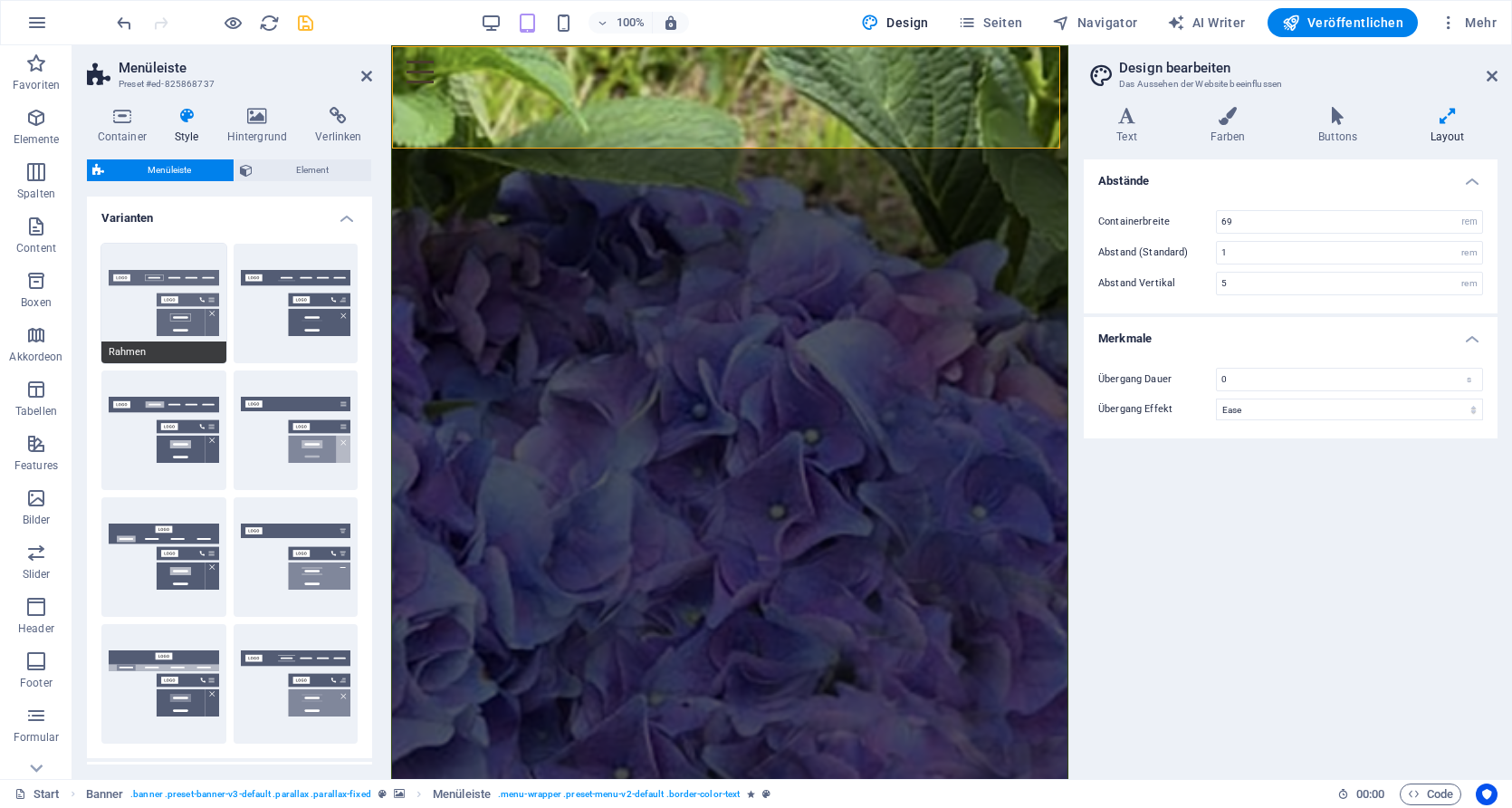 click on "Rahmen" at bounding box center [164, 303] 